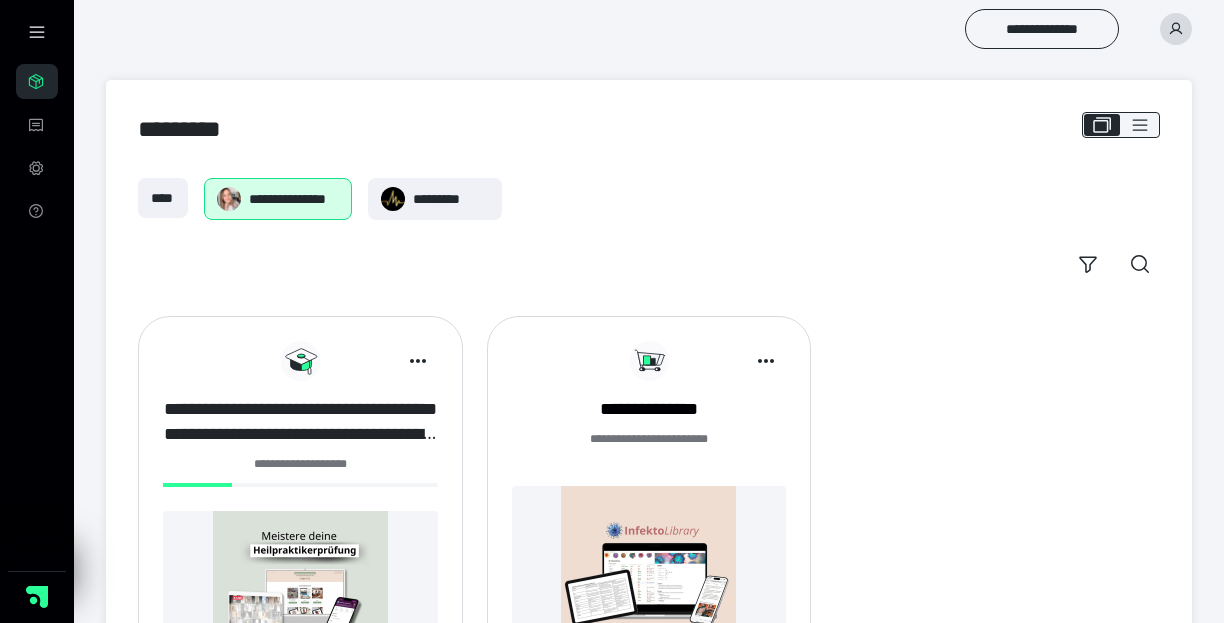 scroll, scrollTop: 178, scrollLeft: 0, axis: vertical 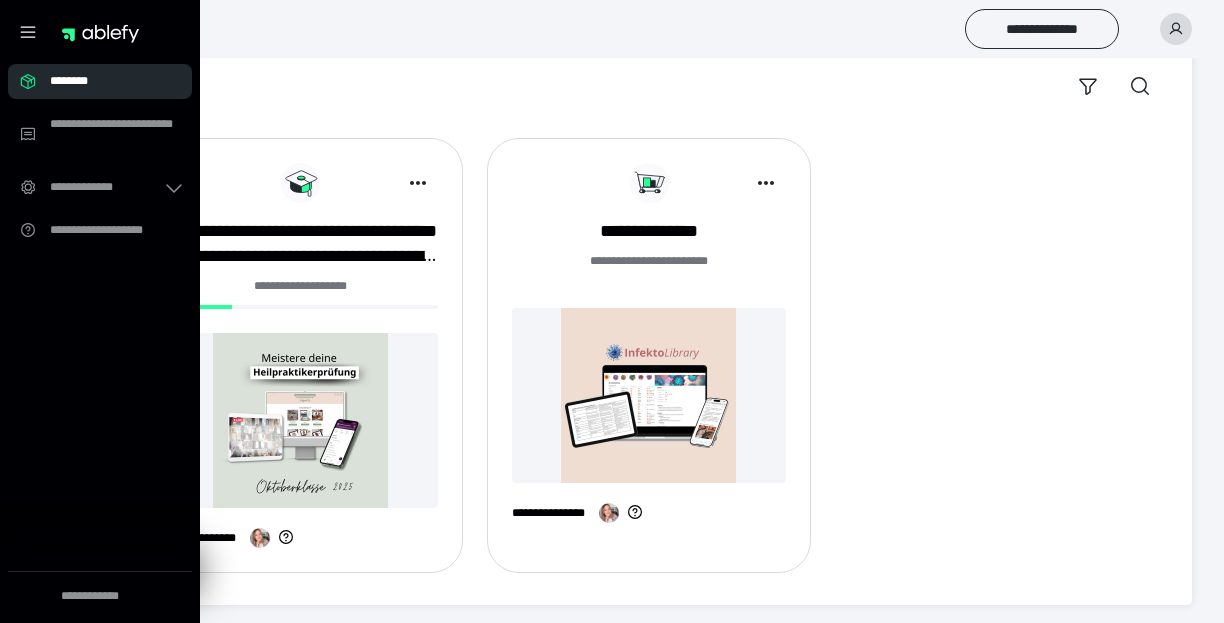 drag, startPoint x: 247, startPoint y: 351, endPoint x: 302, endPoint y: 290, distance: 82.13403 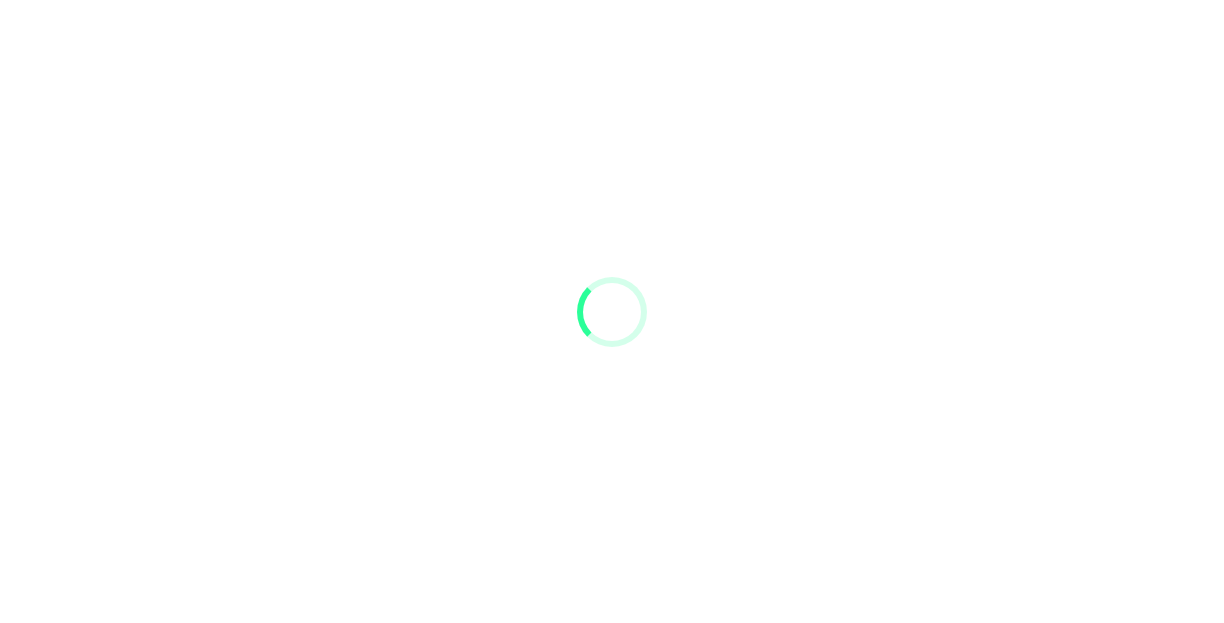 scroll, scrollTop: 0, scrollLeft: 0, axis: both 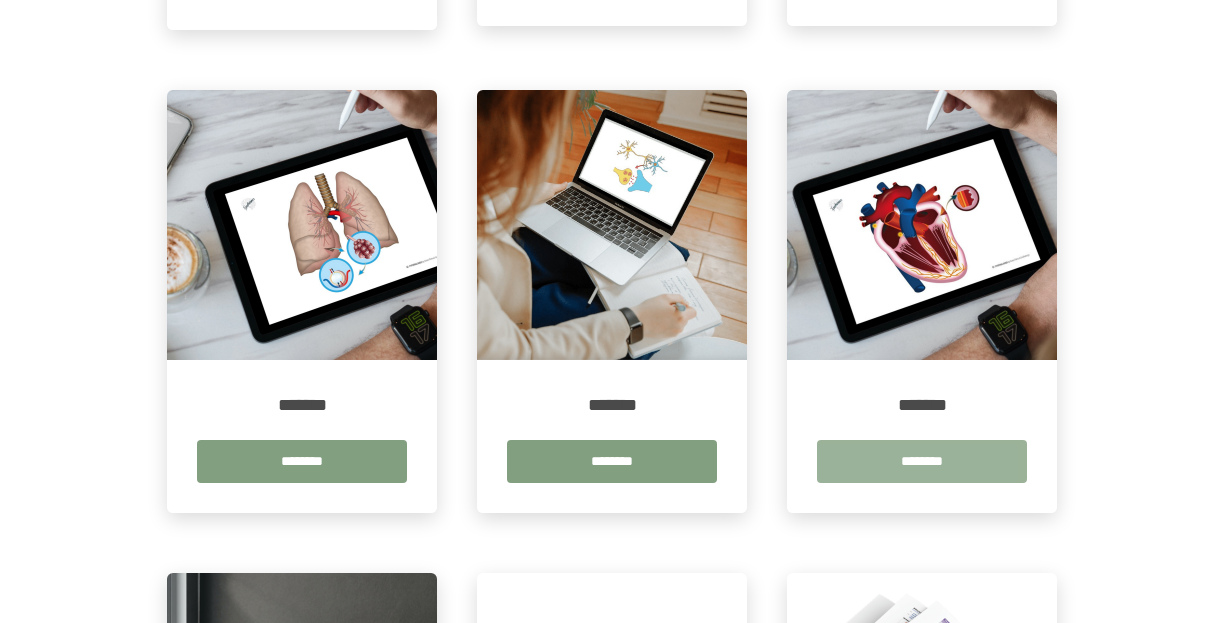 click on "********" at bounding box center [922, 461] 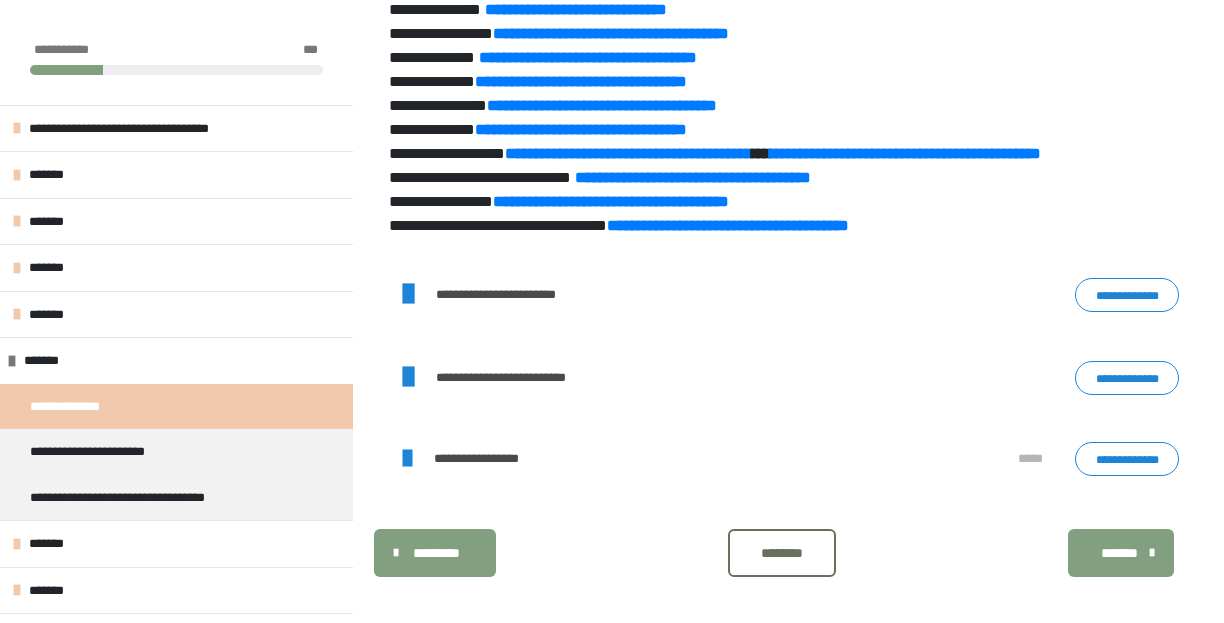 scroll, scrollTop: 1614, scrollLeft: 0, axis: vertical 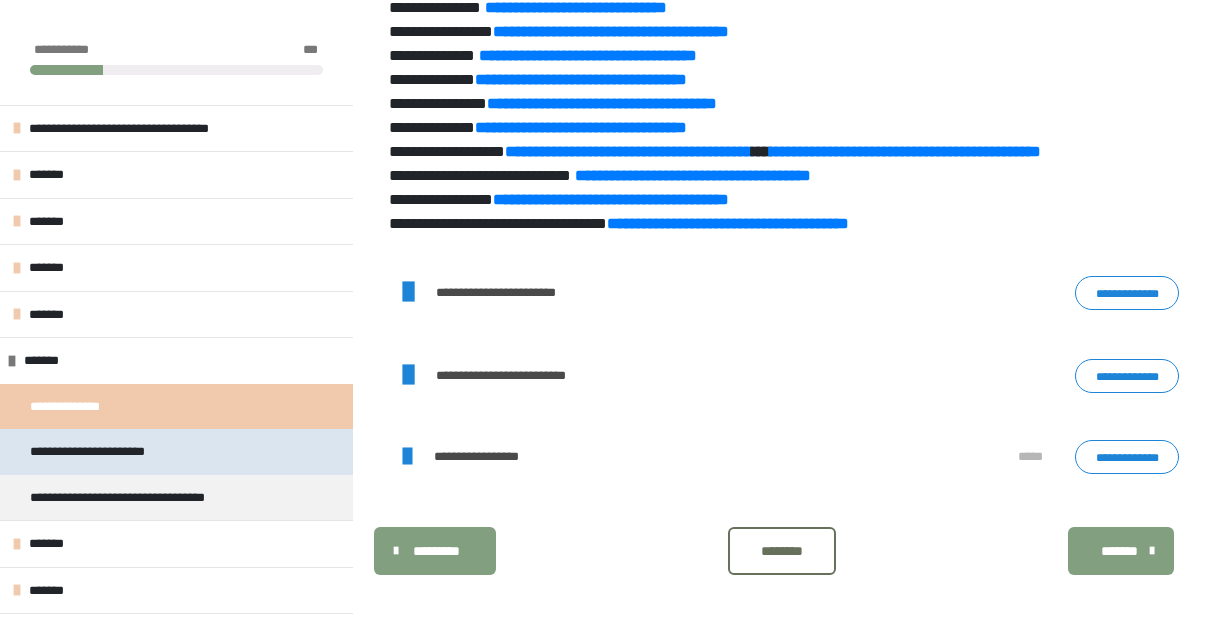 click on "**********" at bounding box center (103, 452) 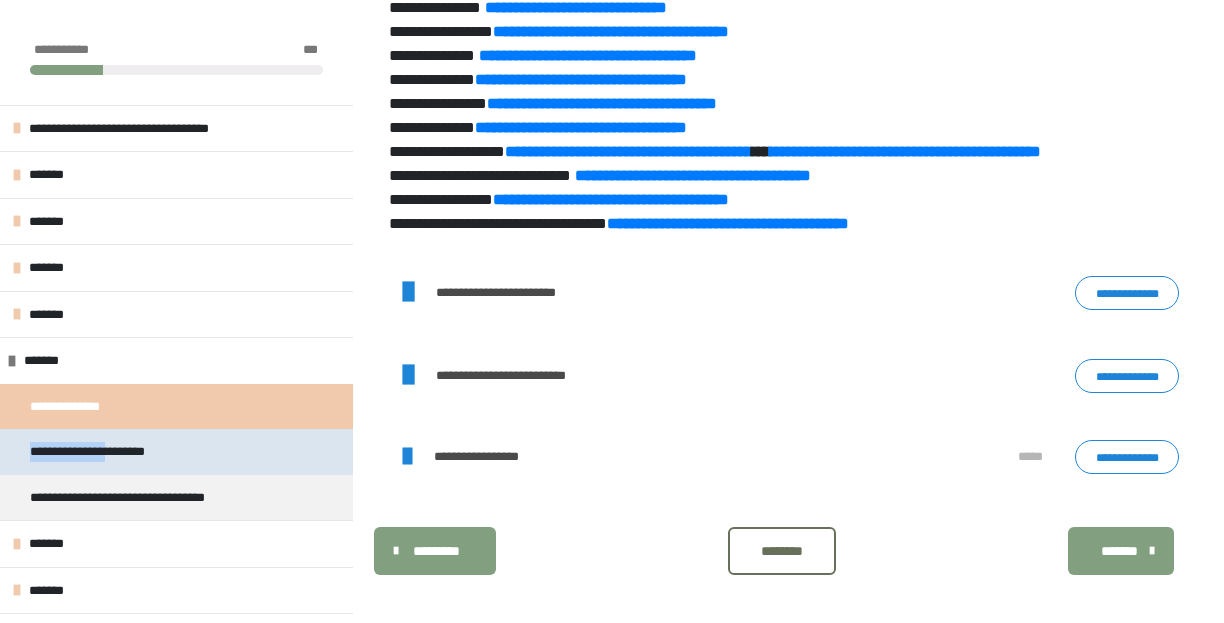 scroll, scrollTop: 270, scrollLeft: 0, axis: vertical 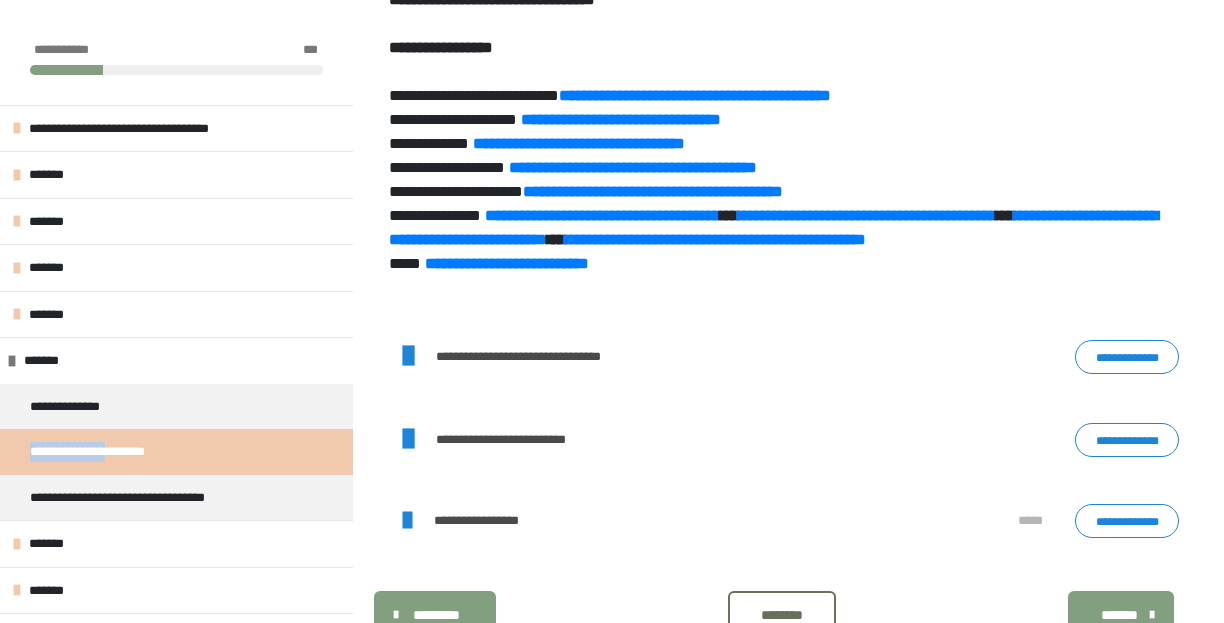 click on "**********" at bounding box center [1127, 357] 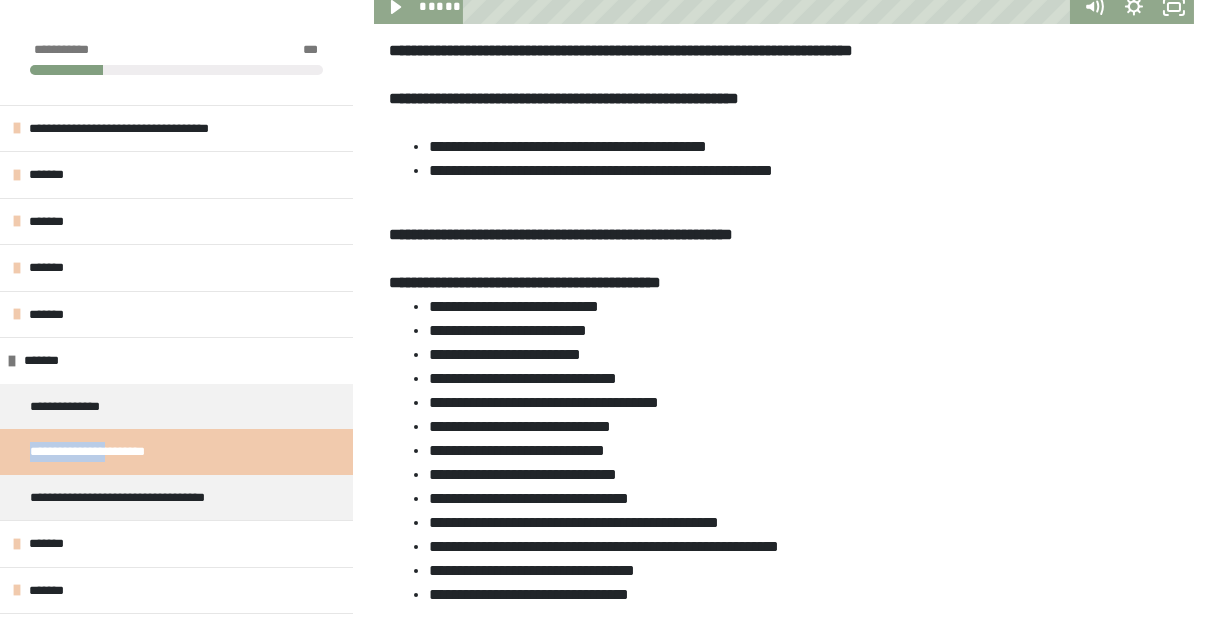 scroll, scrollTop: 563, scrollLeft: 0, axis: vertical 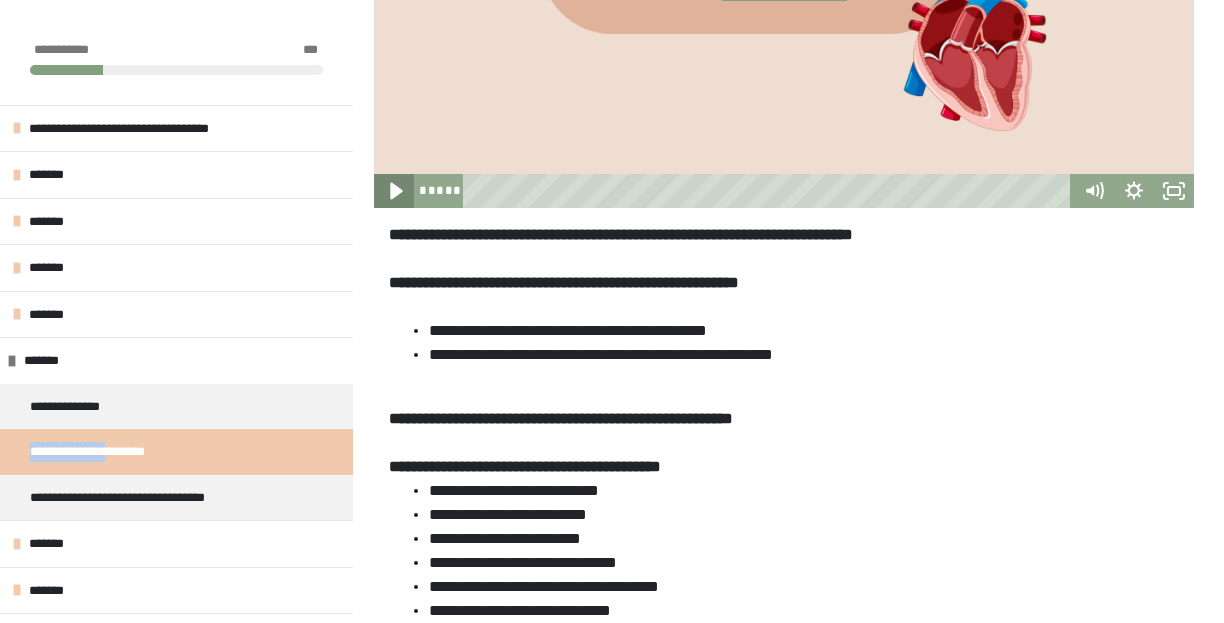 click 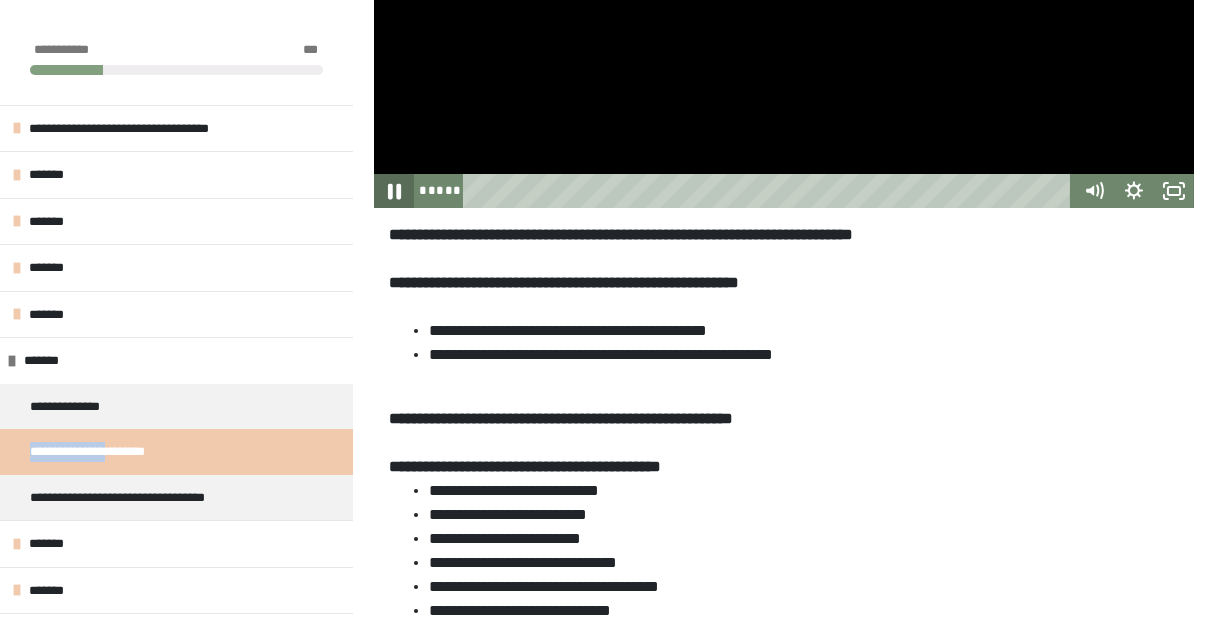 click 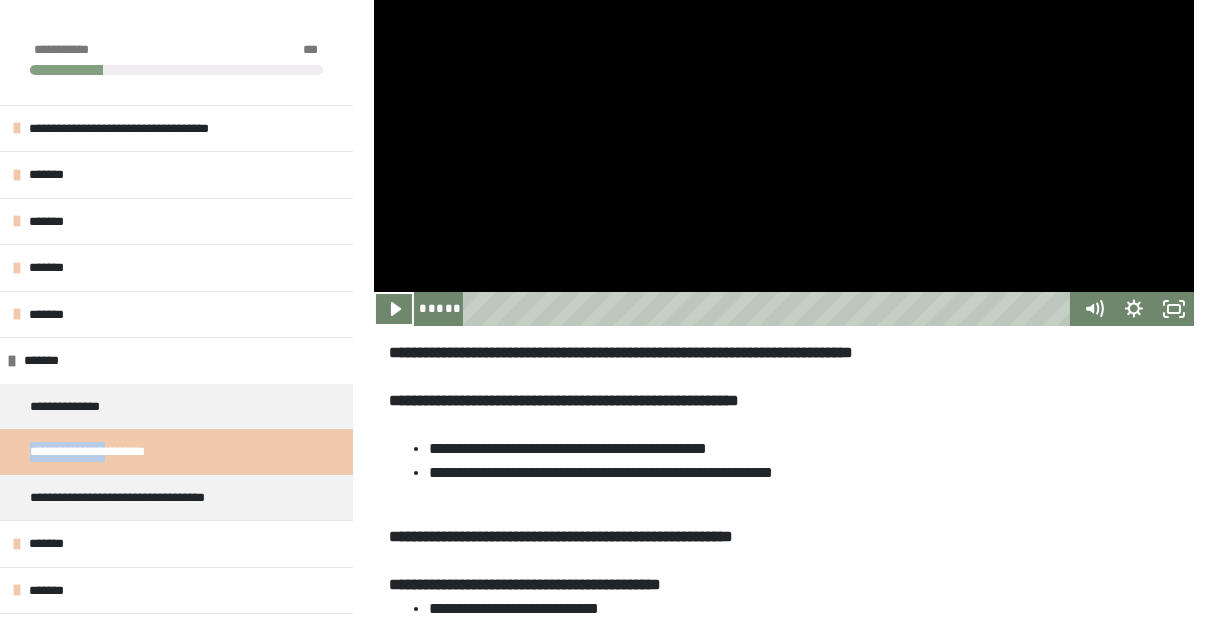 scroll, scrollTop: 338, scrollLeft: 0, axis: vertical 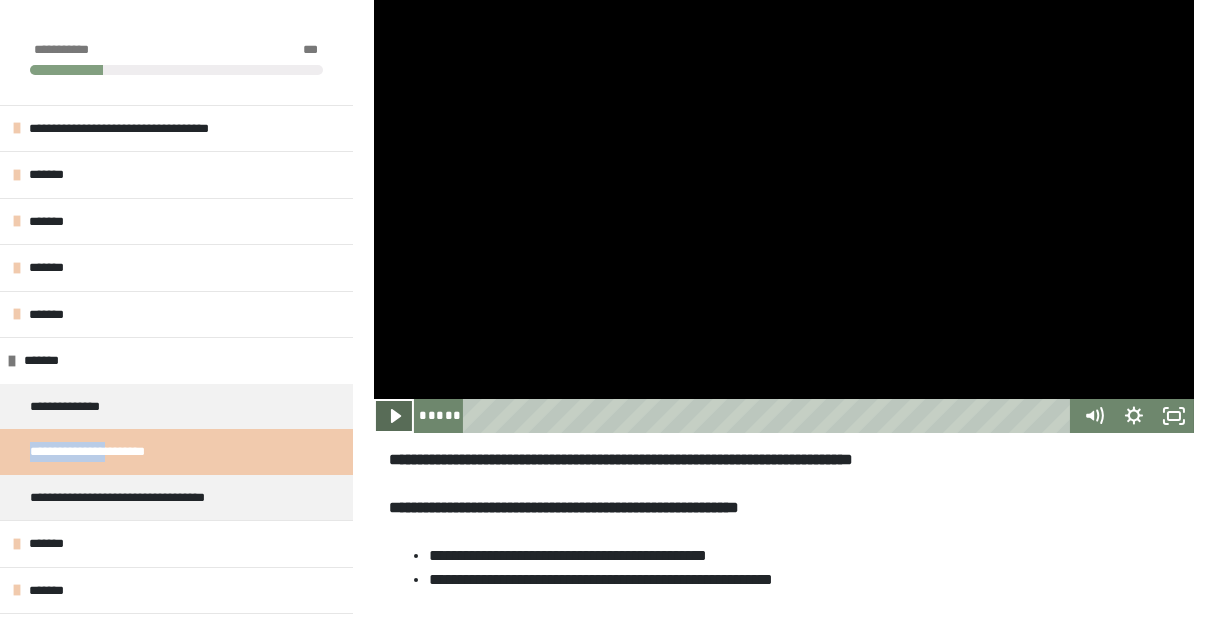 click 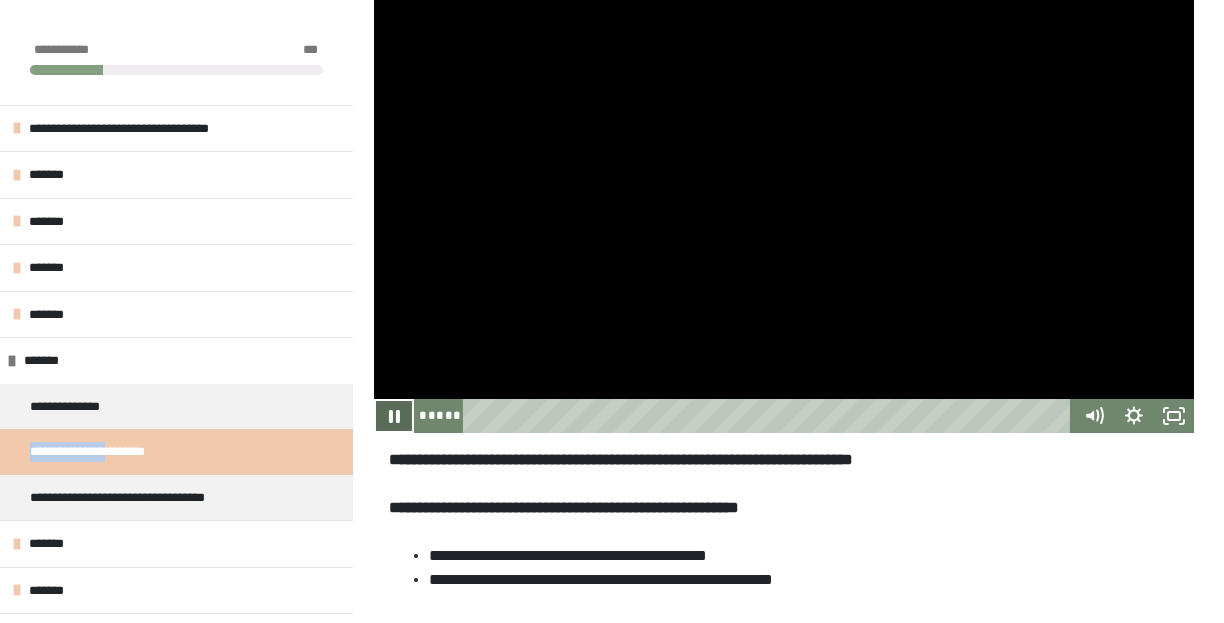 click 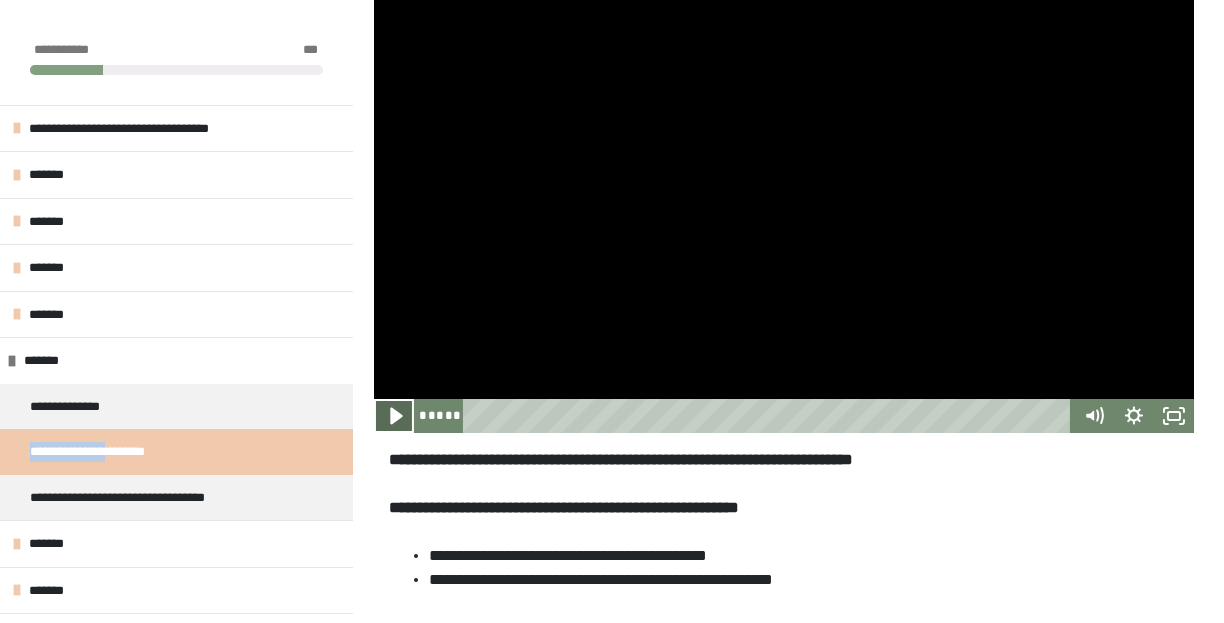 click 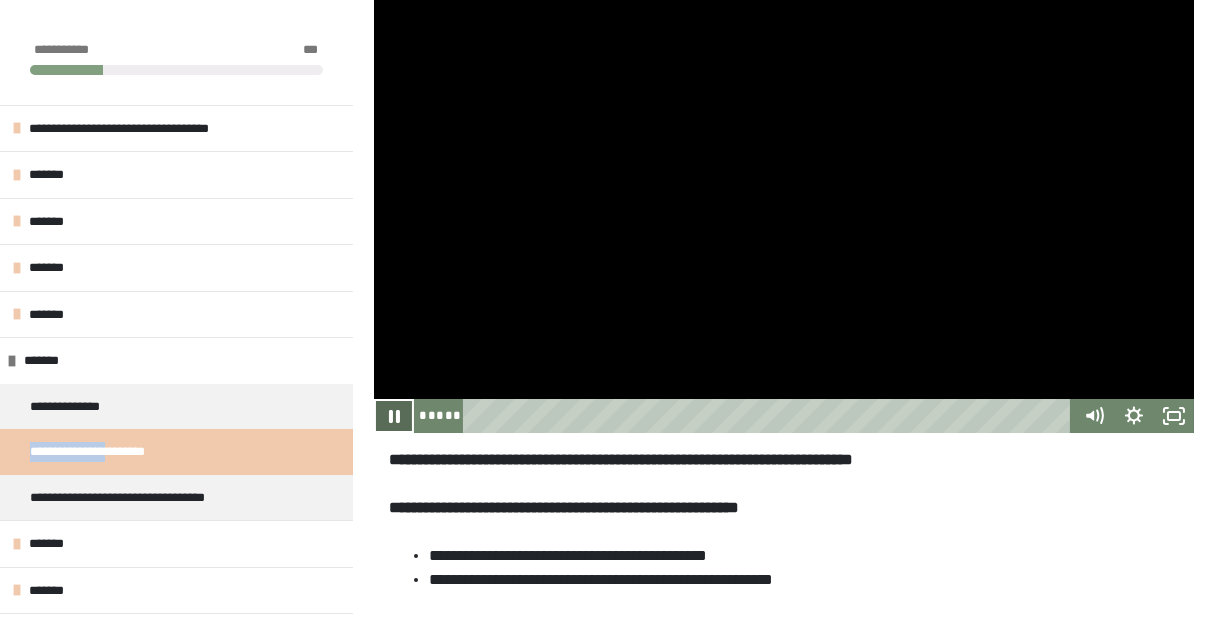click 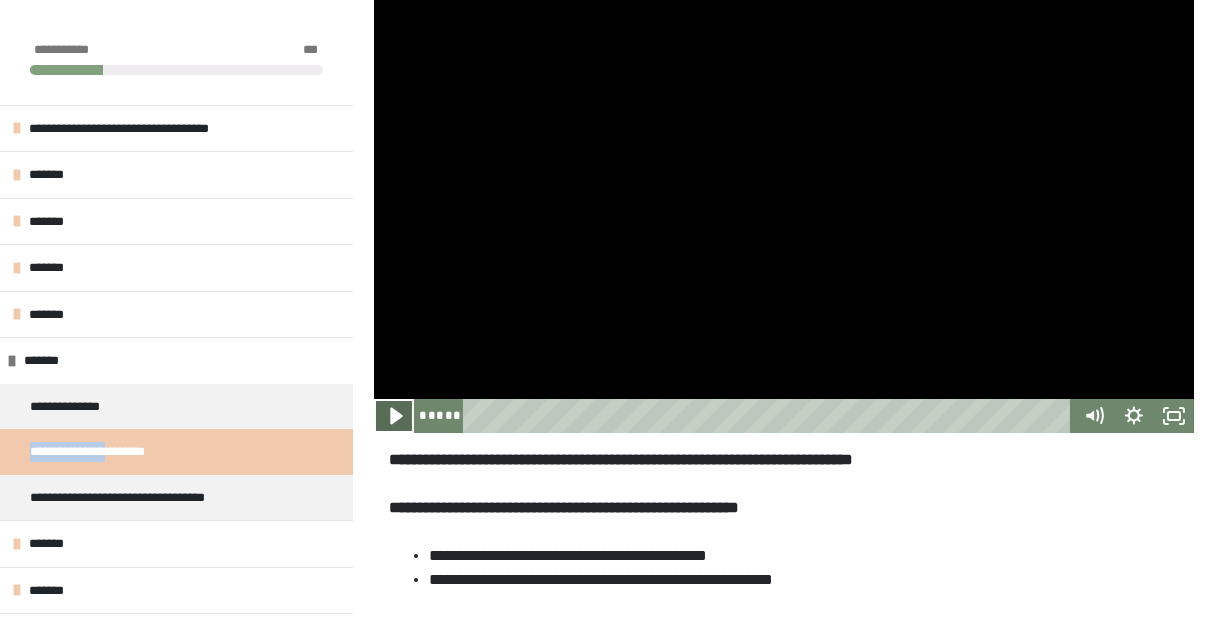 click 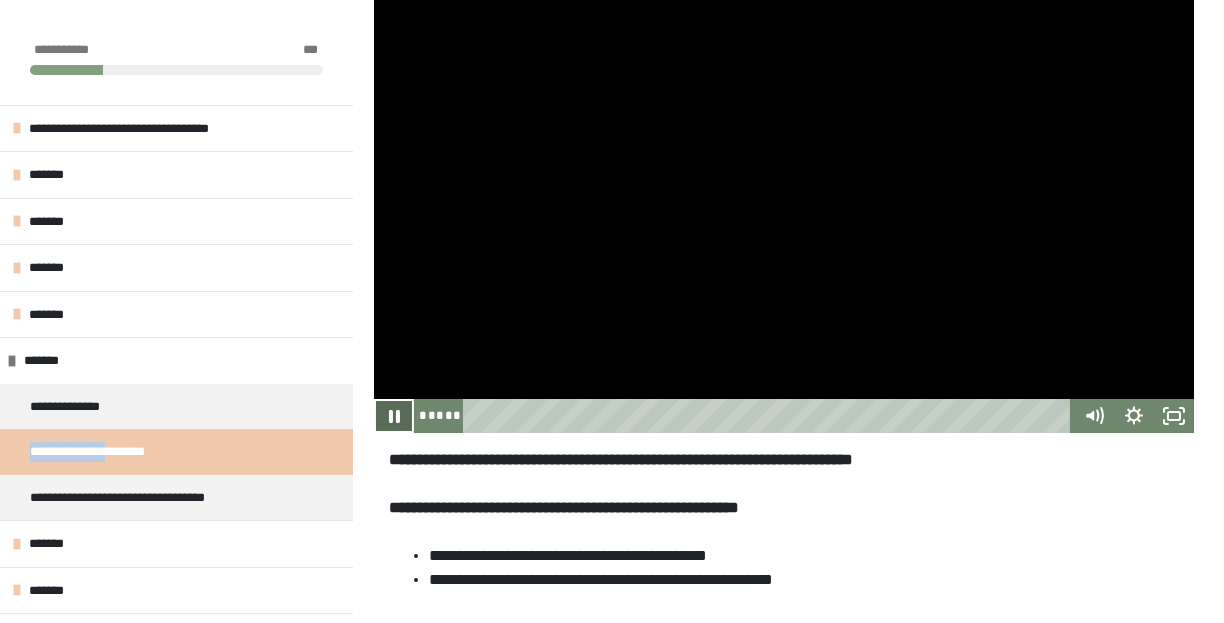click 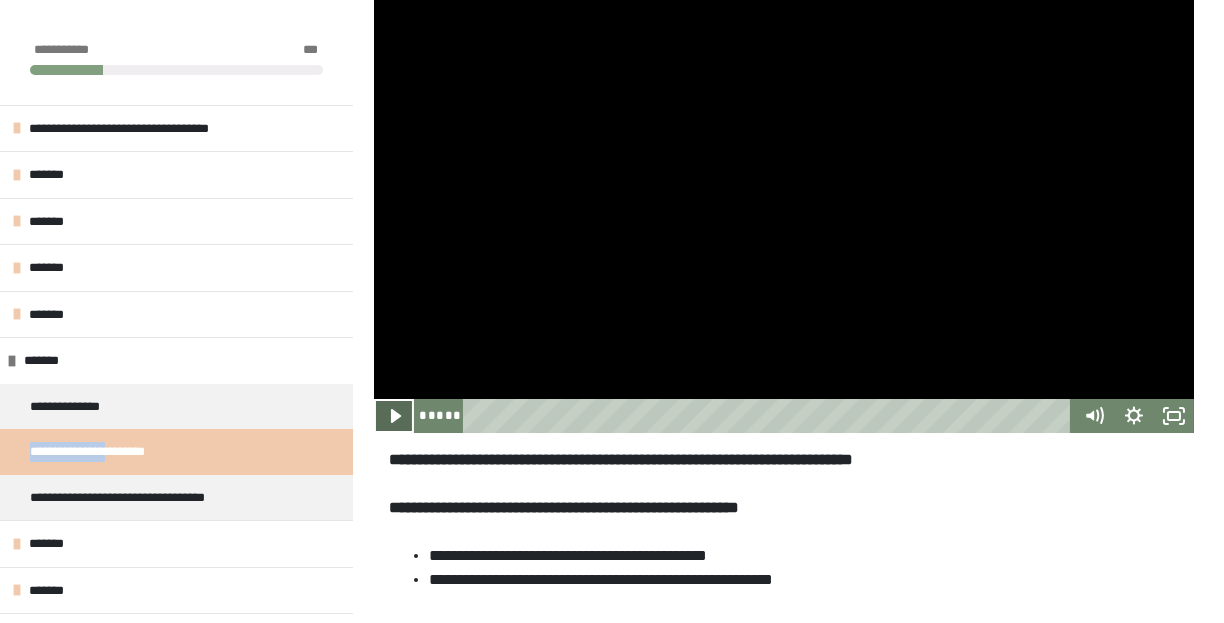 click 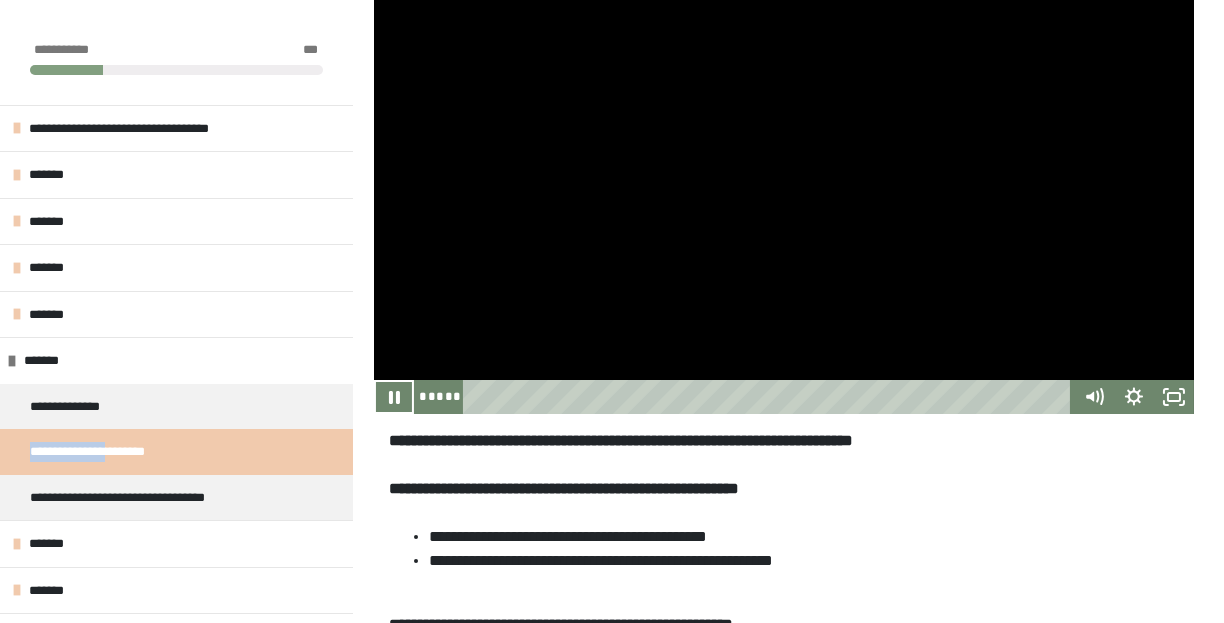 scroll, scrollTop: 356, scrollLeft: 0, axis: vertical 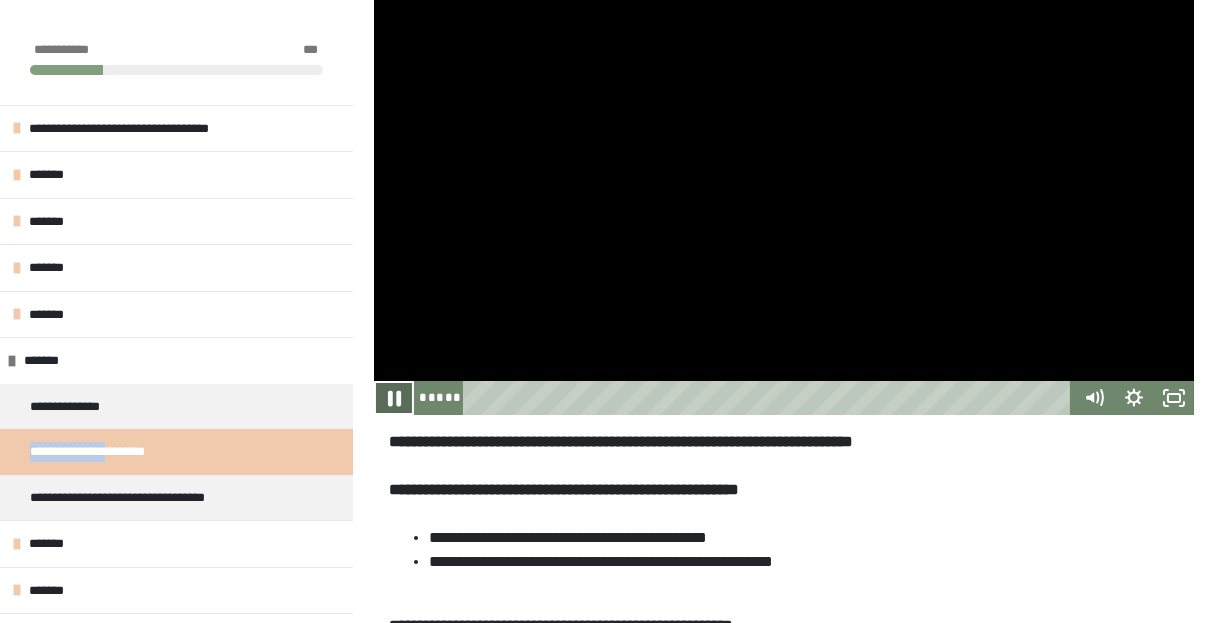 click 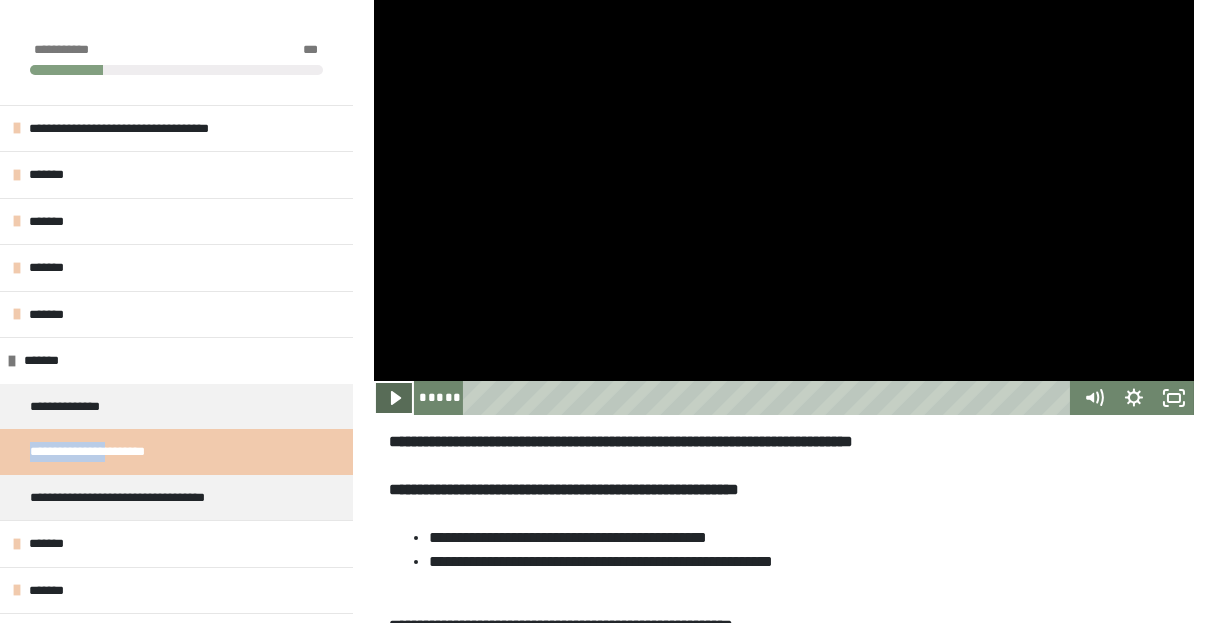 click 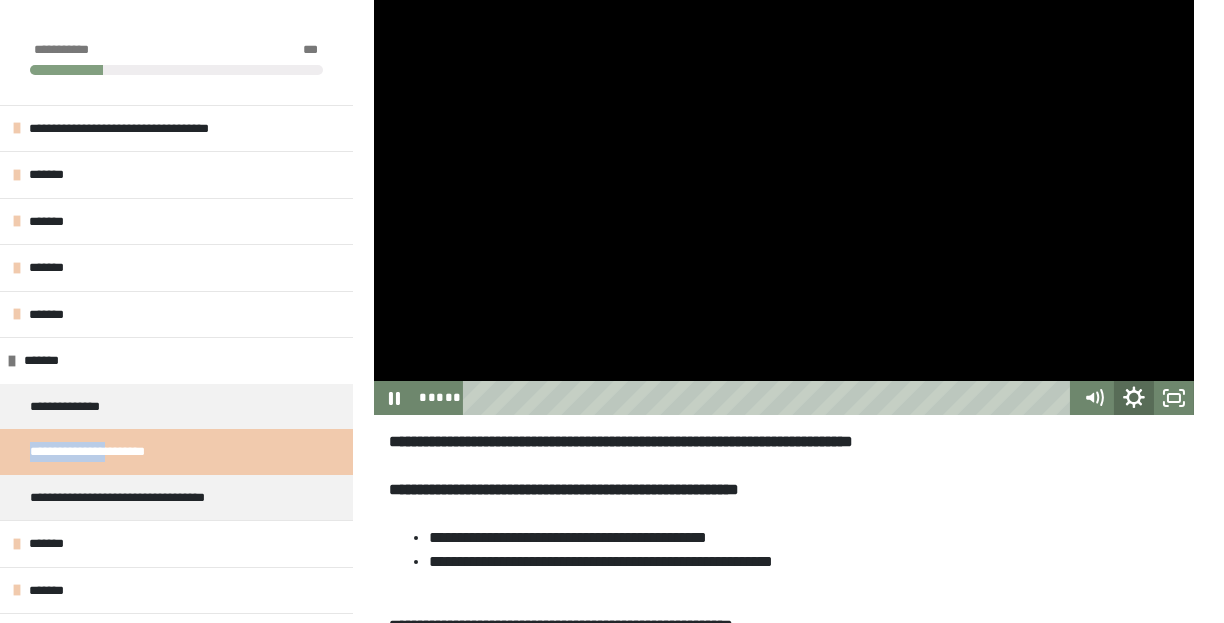 click 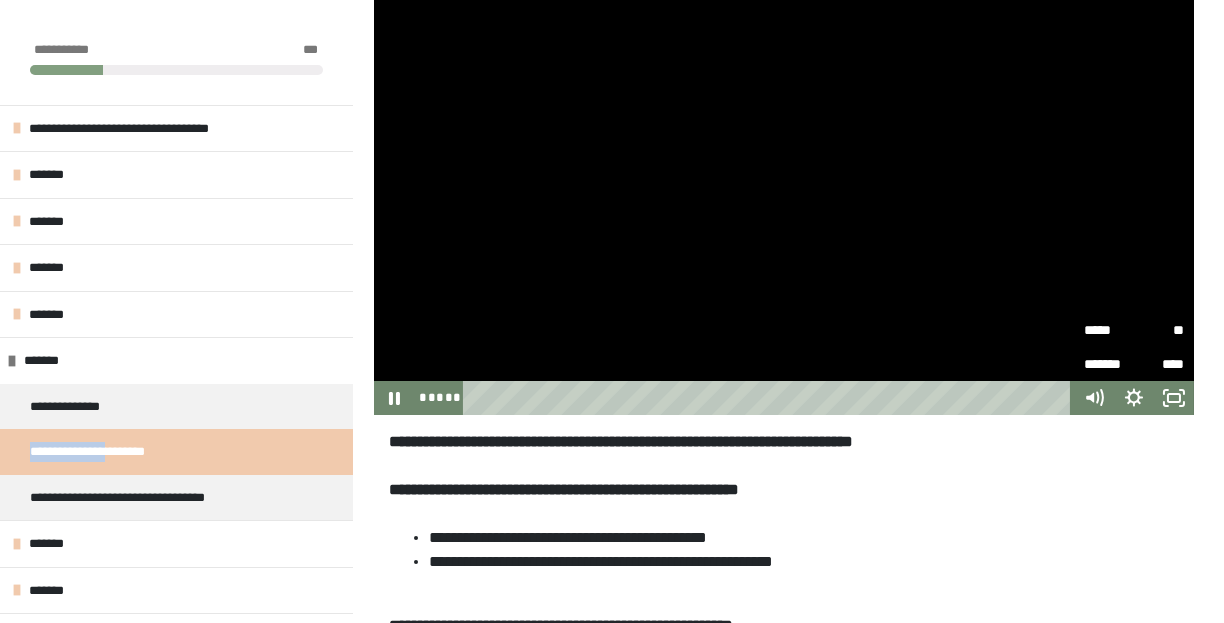 click on "*****" at bounding box center (1109, 330) 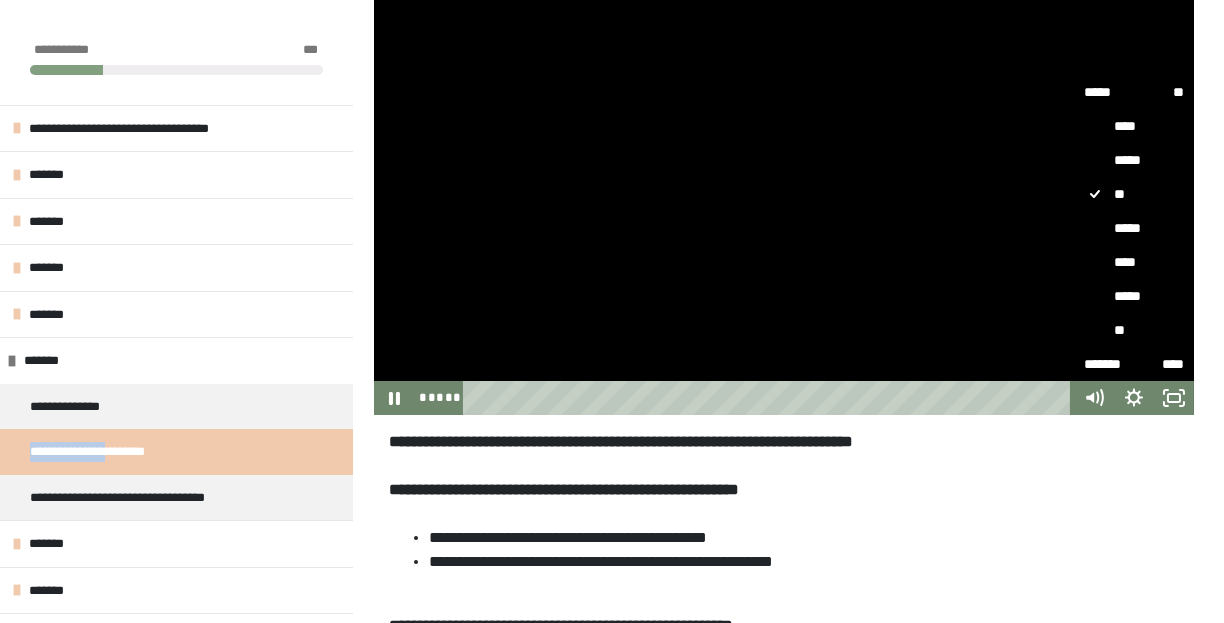 click on "*****" at bounding box center [1134, 228] 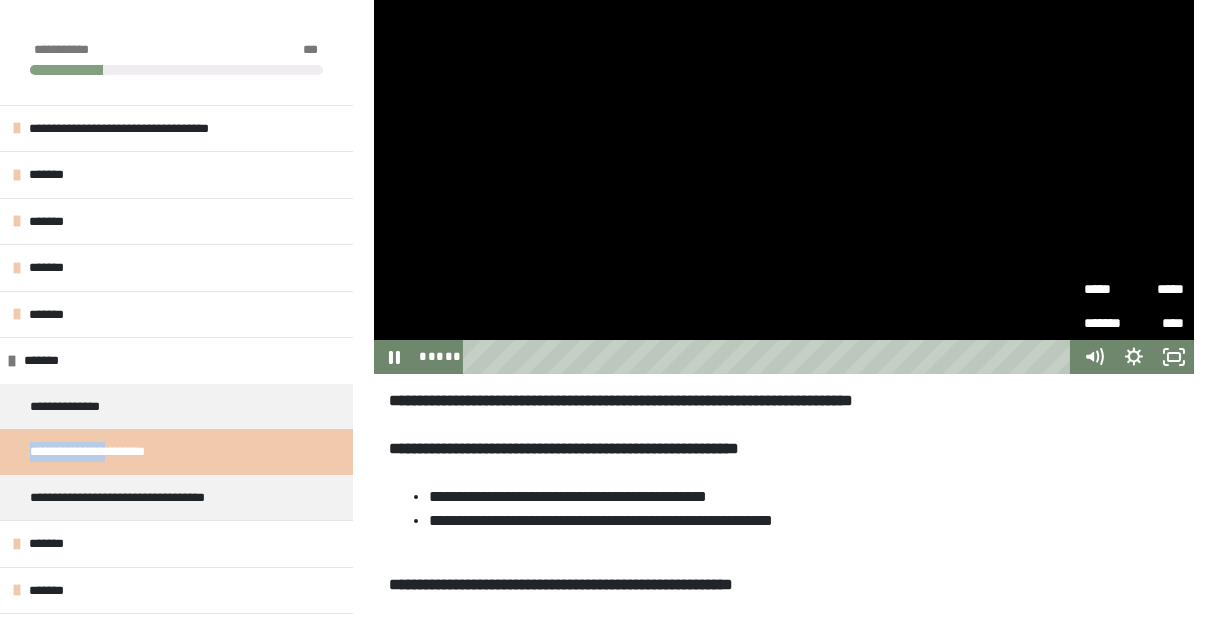 scroll, scrollTop: 433, scrollLeft: 0, axis: vertical 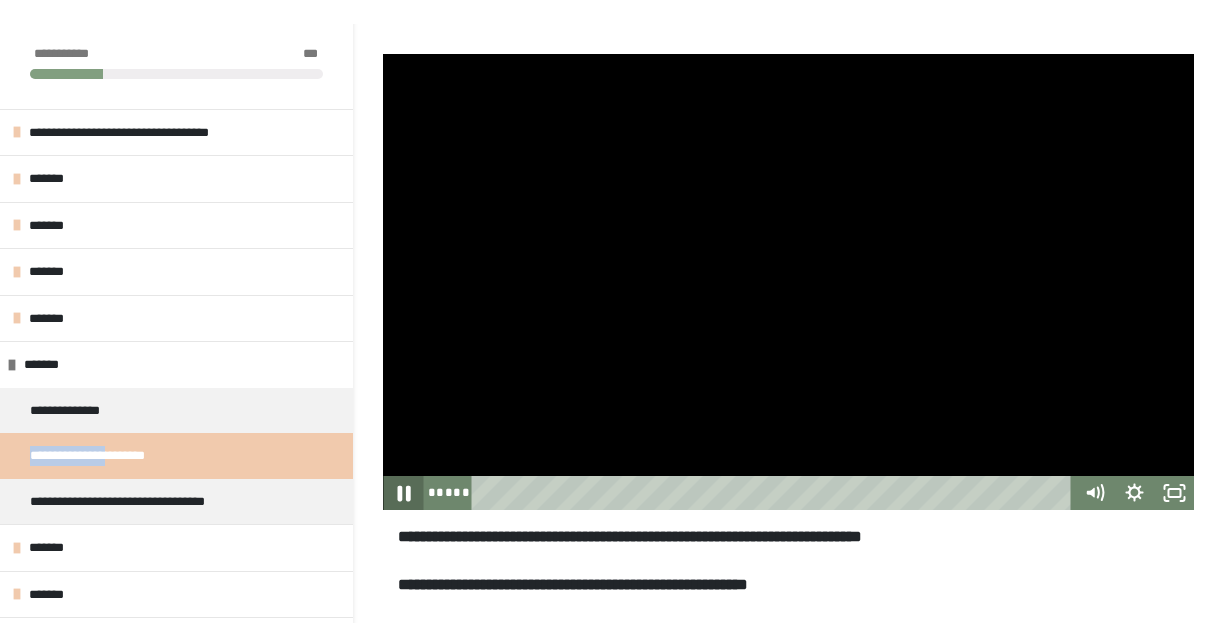 click 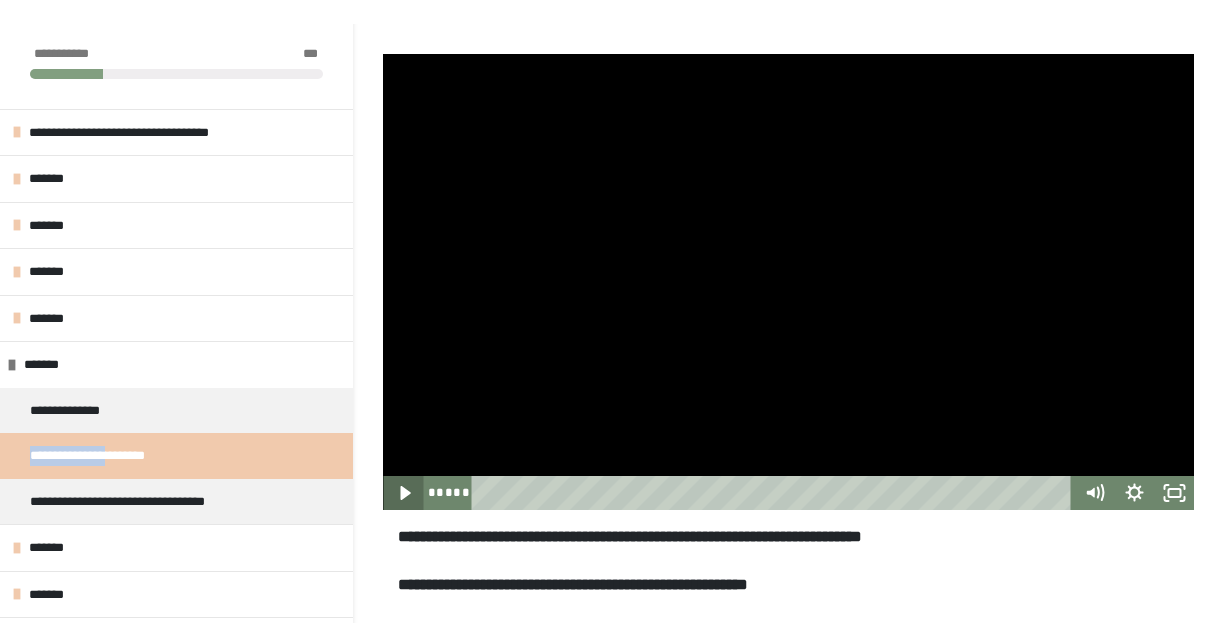 click 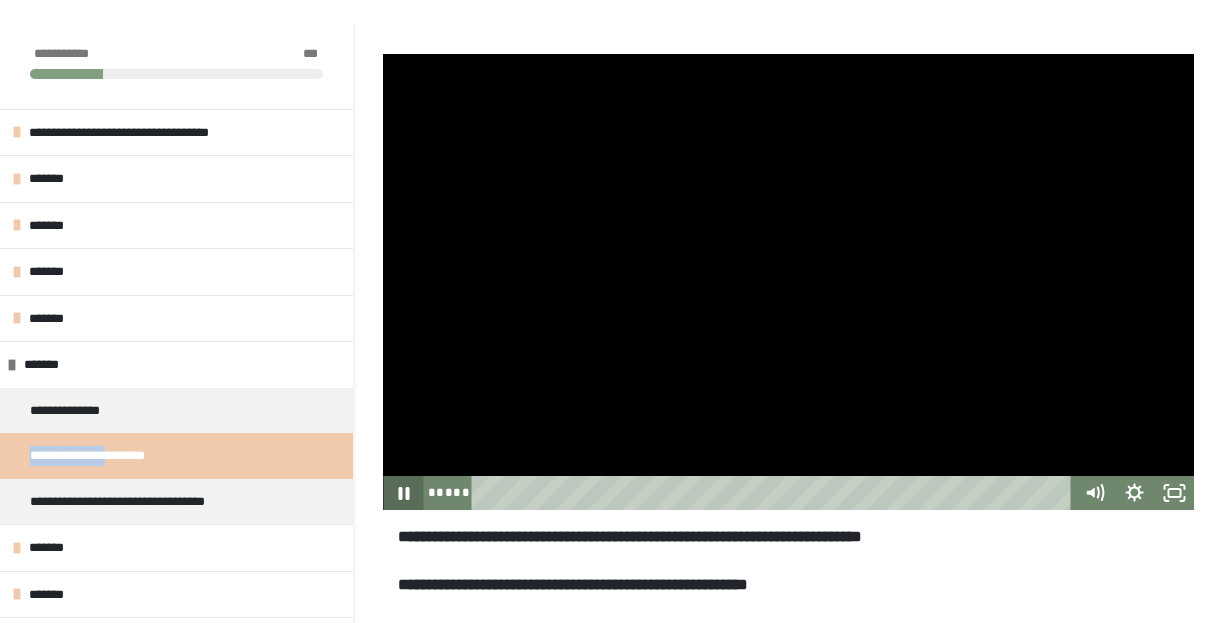click 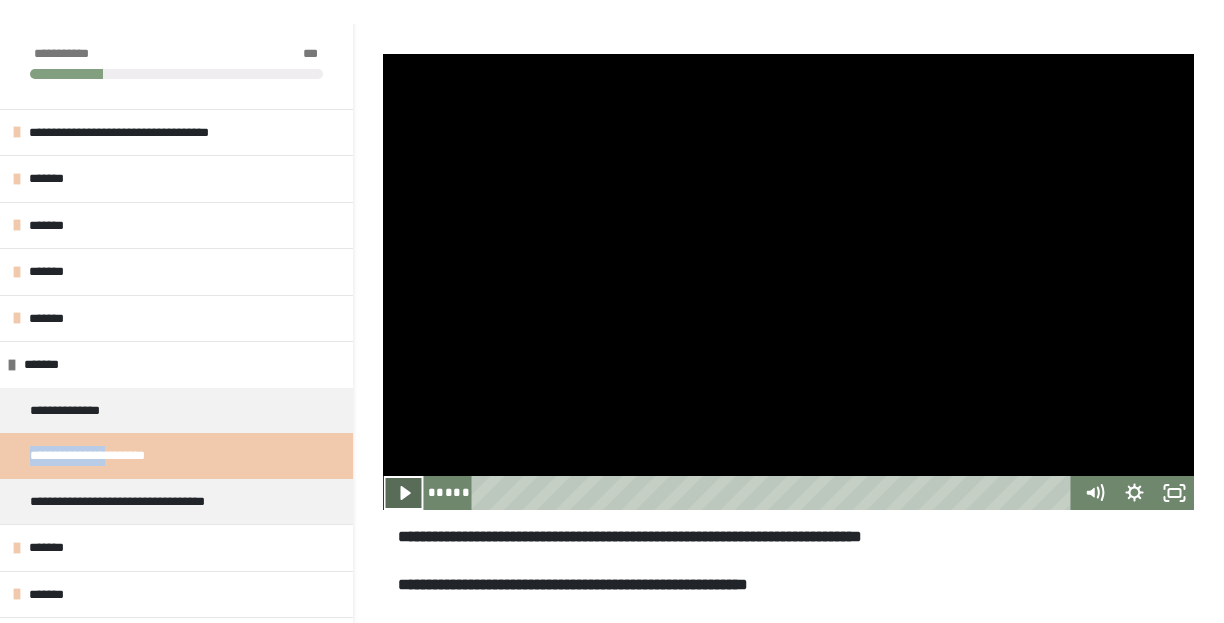 click 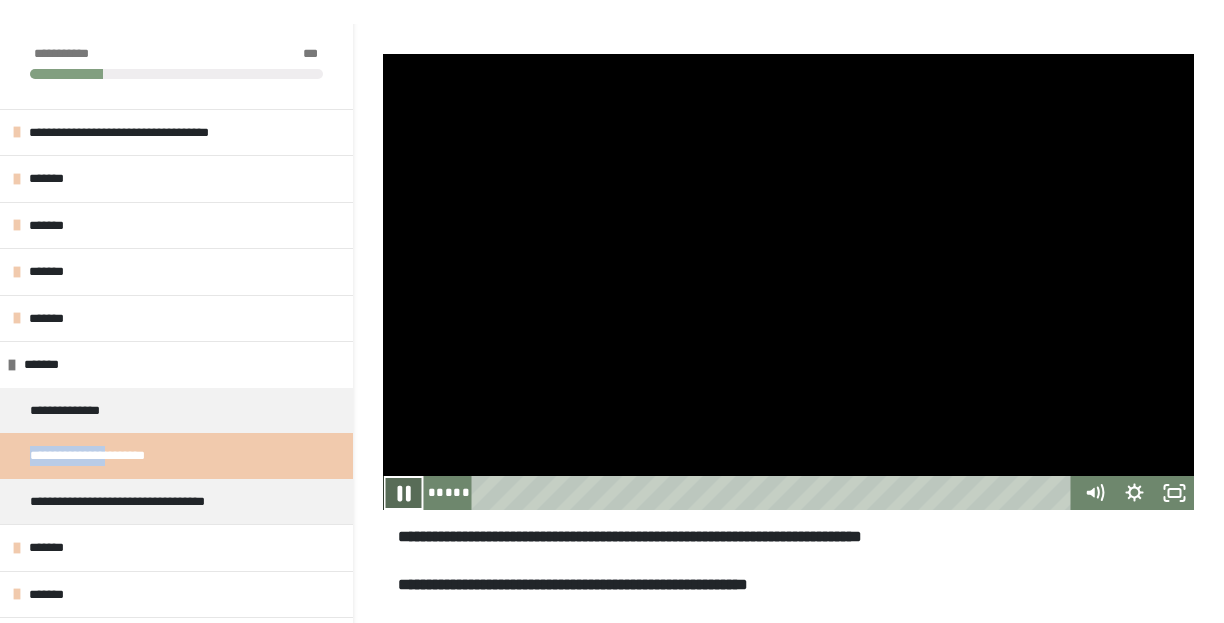click 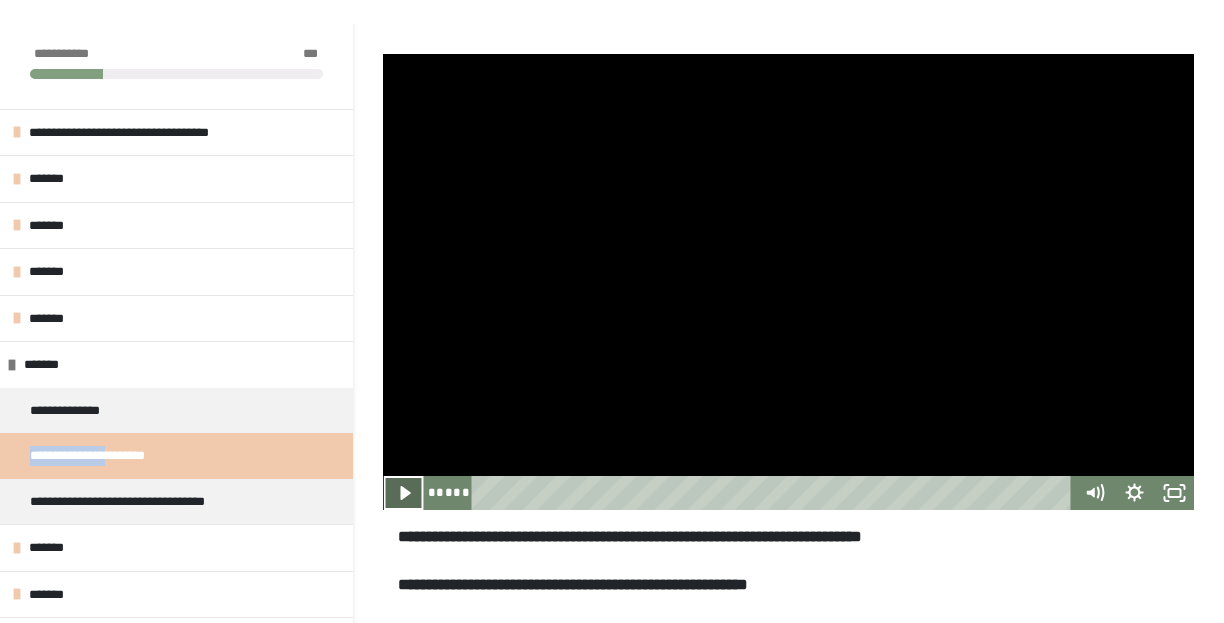 click 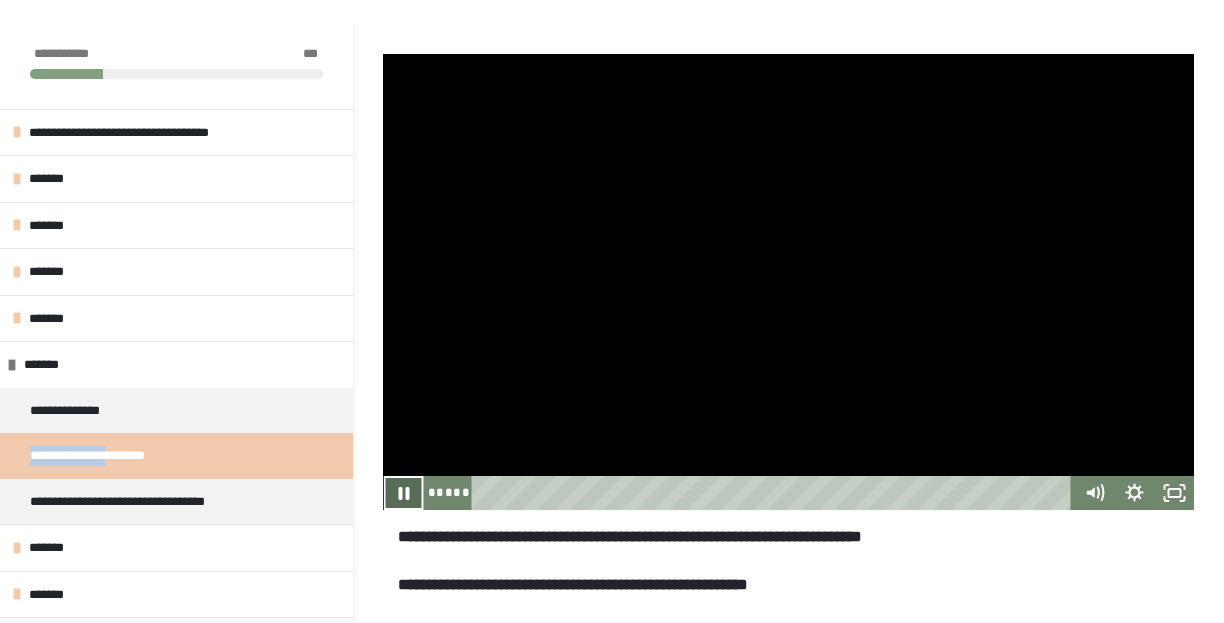 click 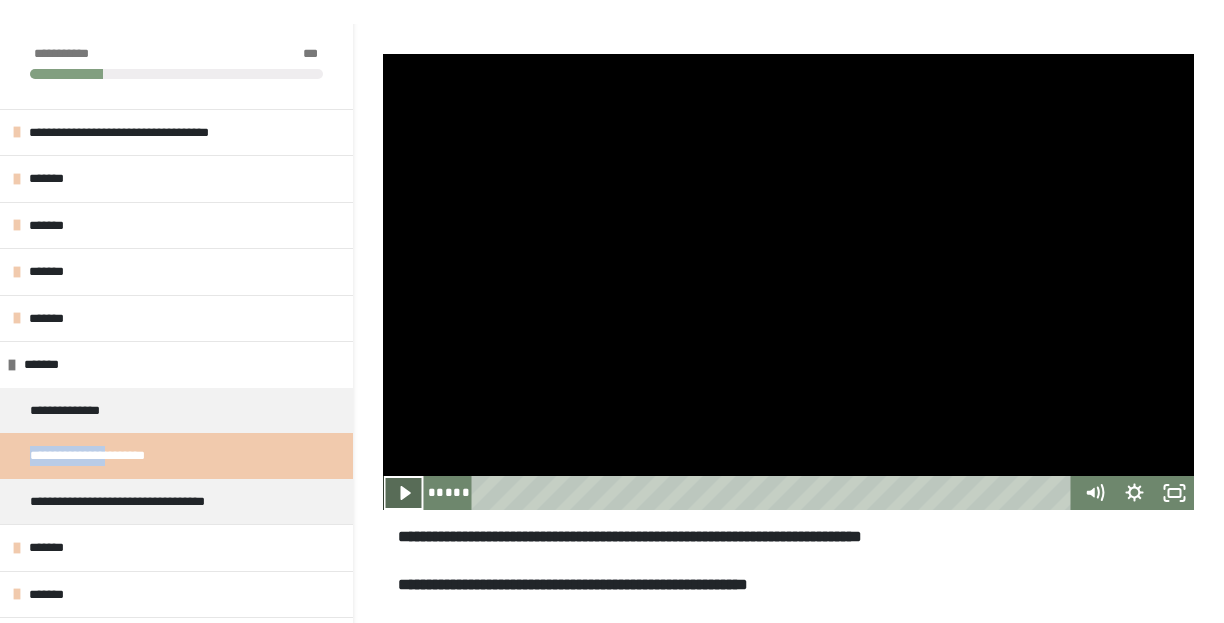 click 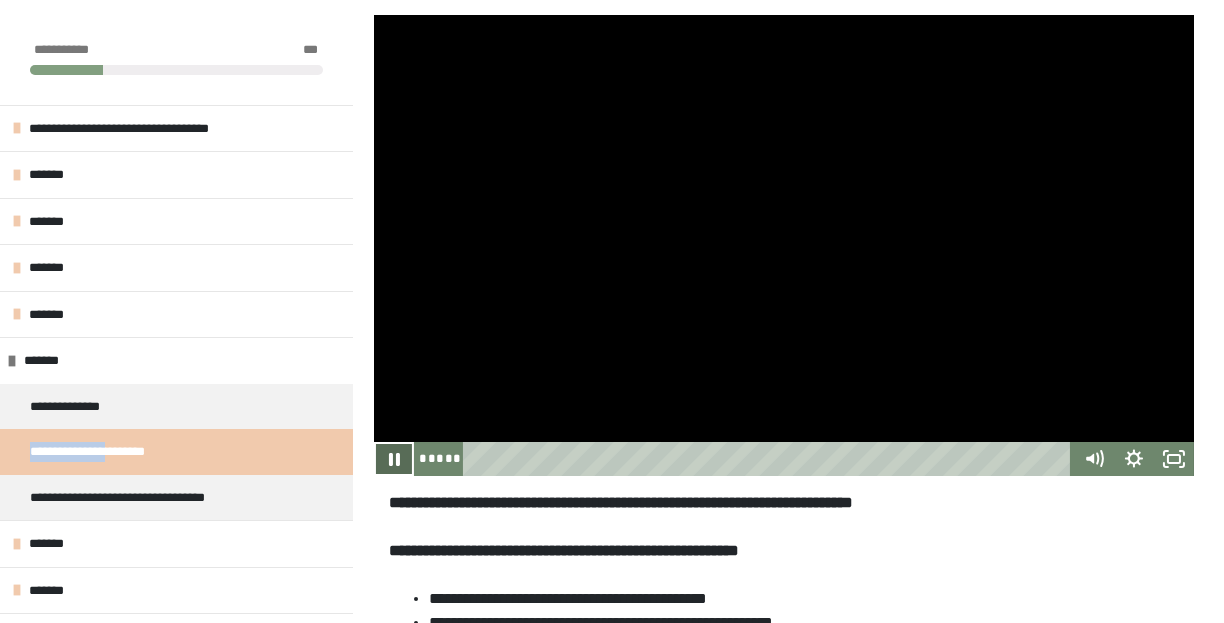 scroll, scrollTop: 285, scrollLeft: 0, axis: vertical 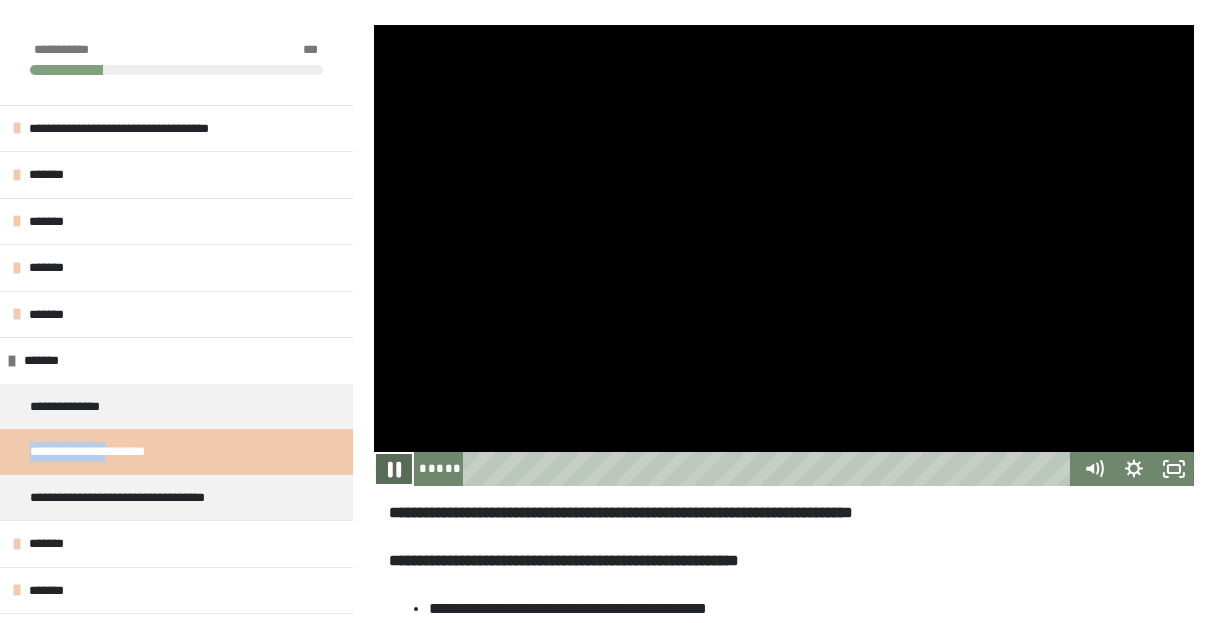 click 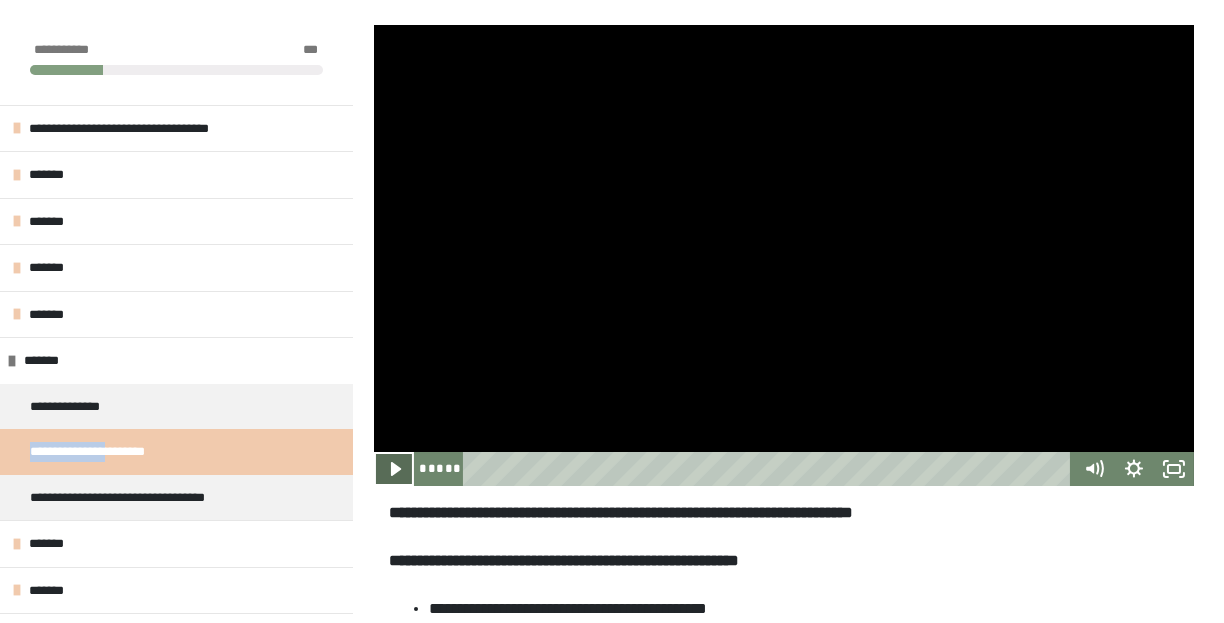 click 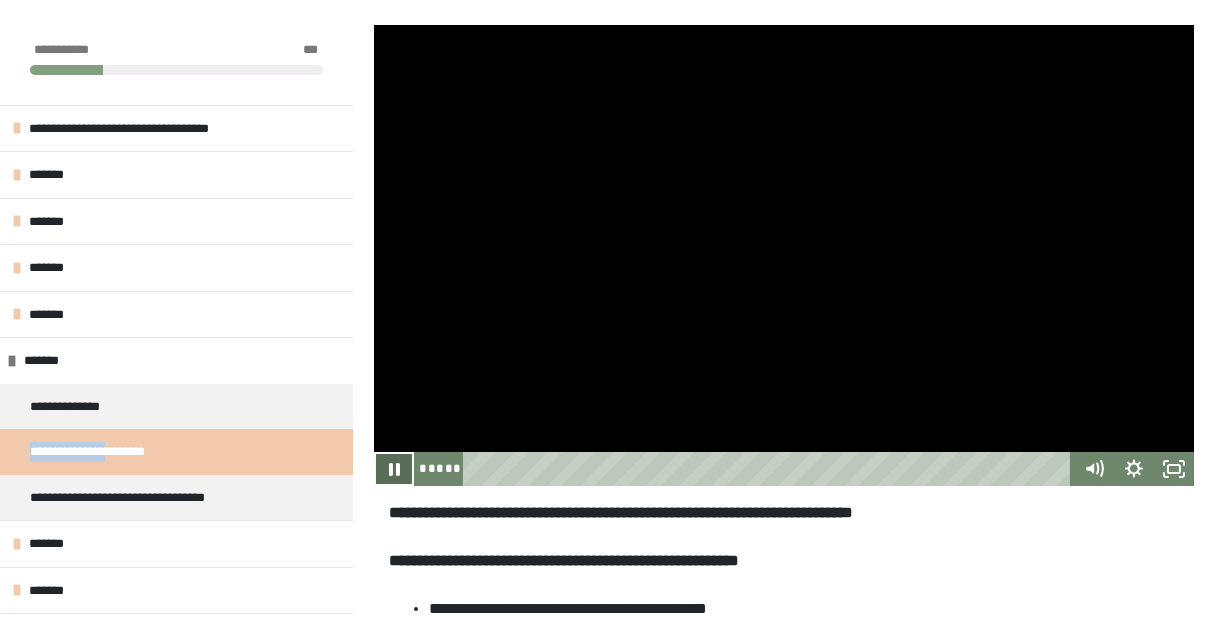 click 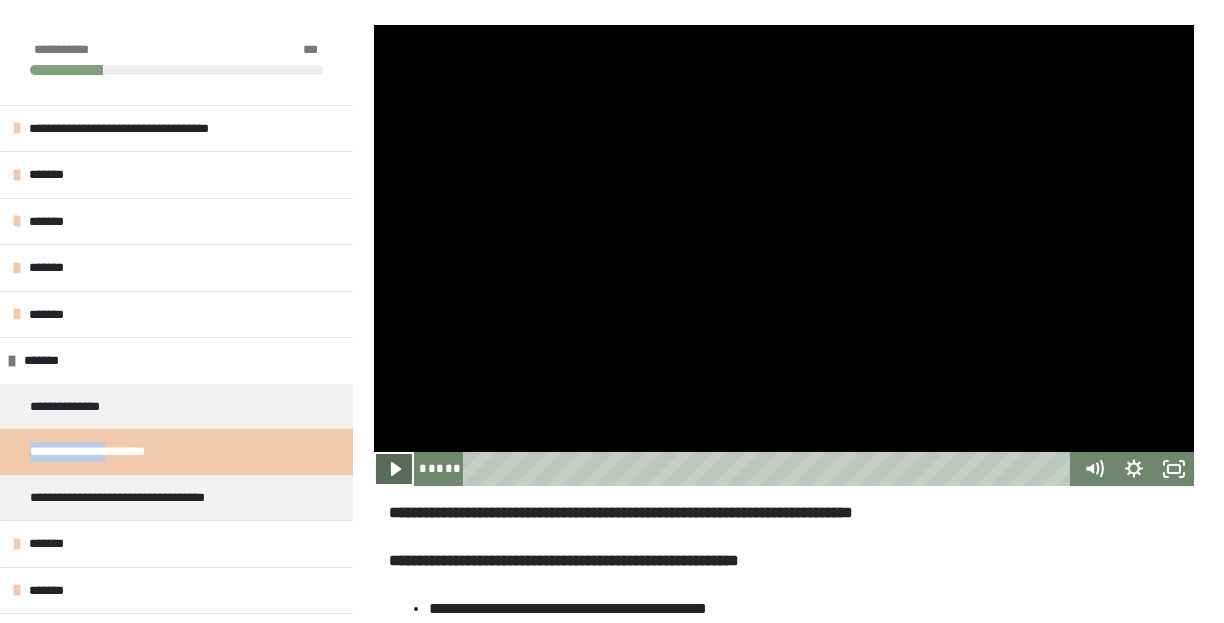 click 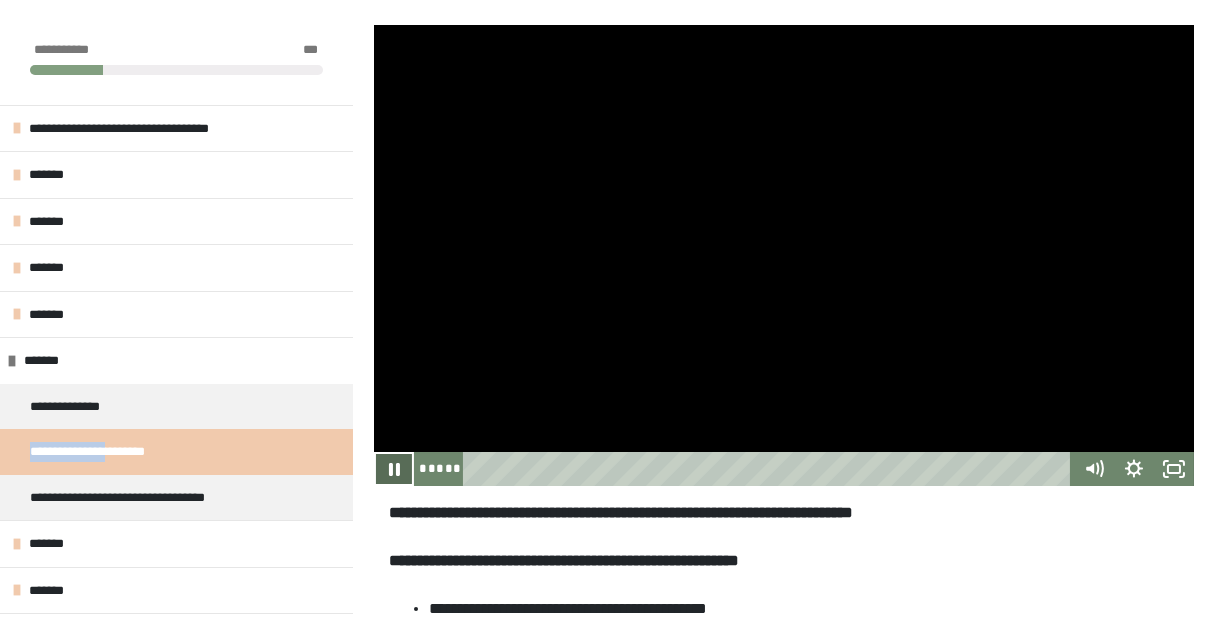 click 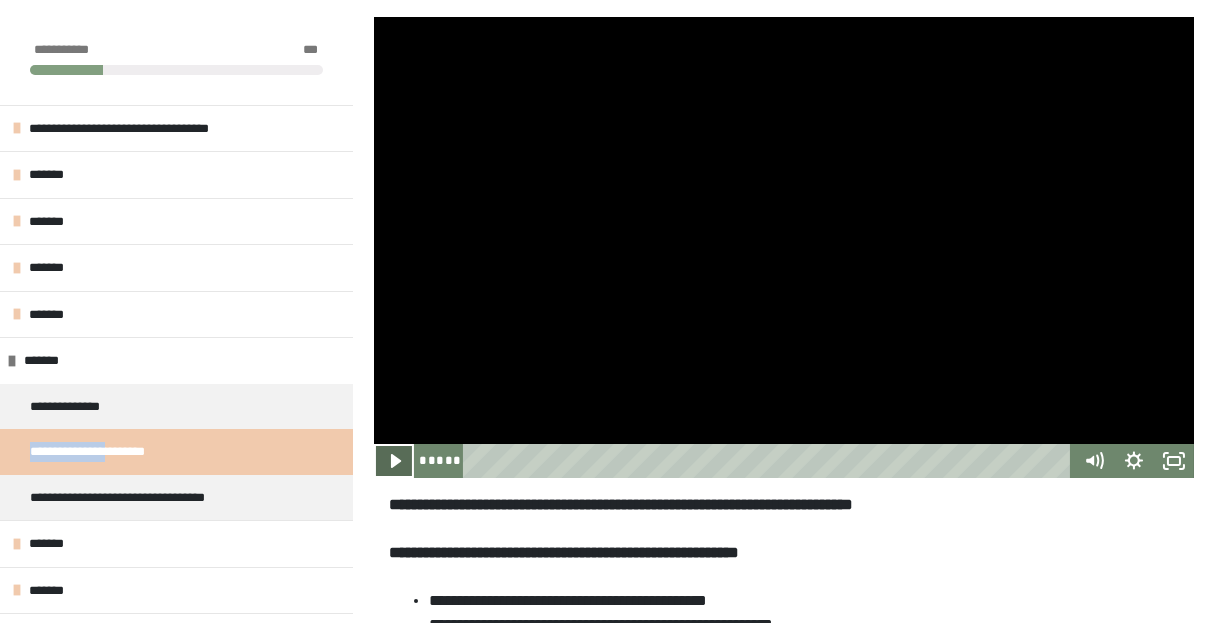 scroll, scrollTop: 285, scrollLeft: 0, axis: vertical 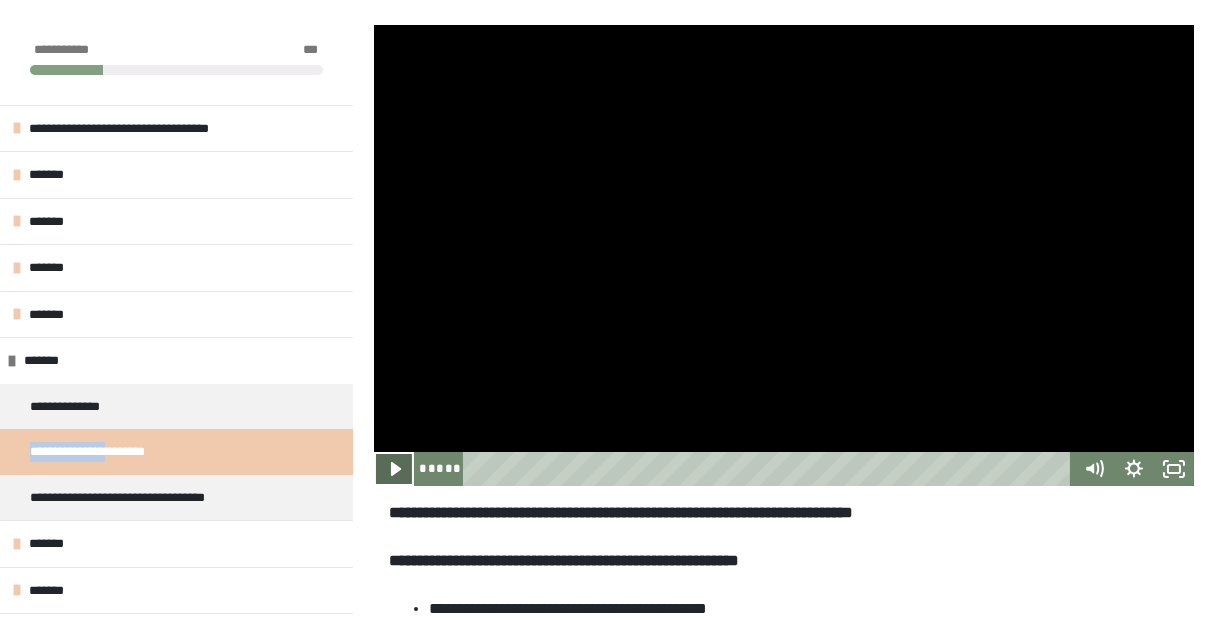 click 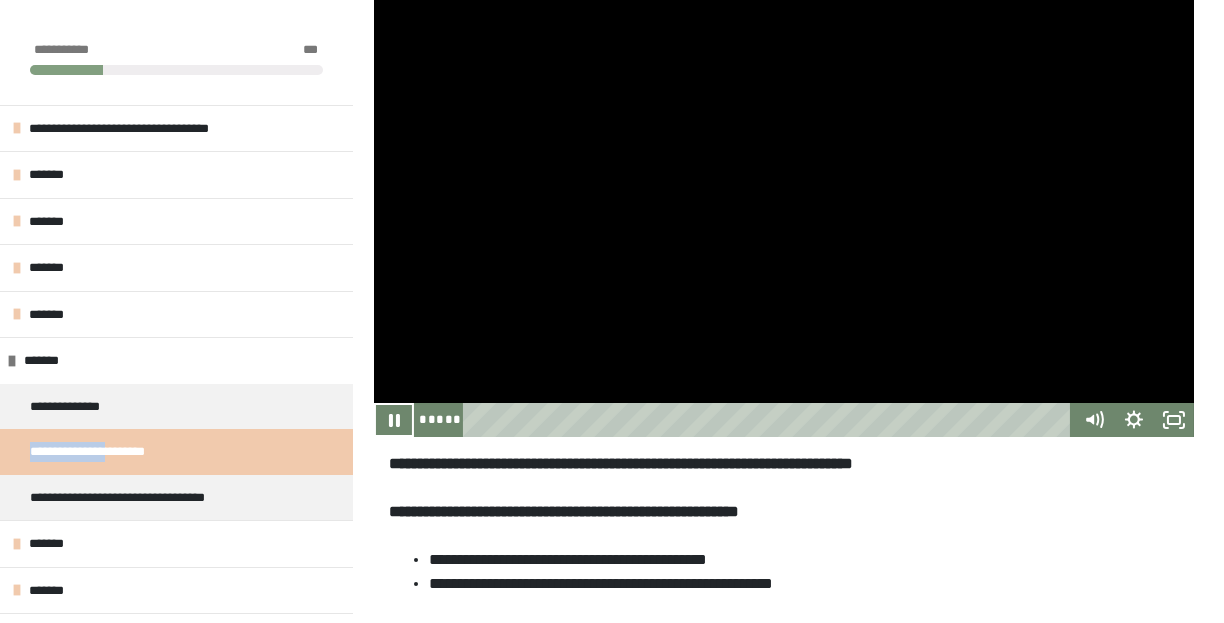 scroll, scrollTop: 324, scrollLeft: 0, axis: vertical 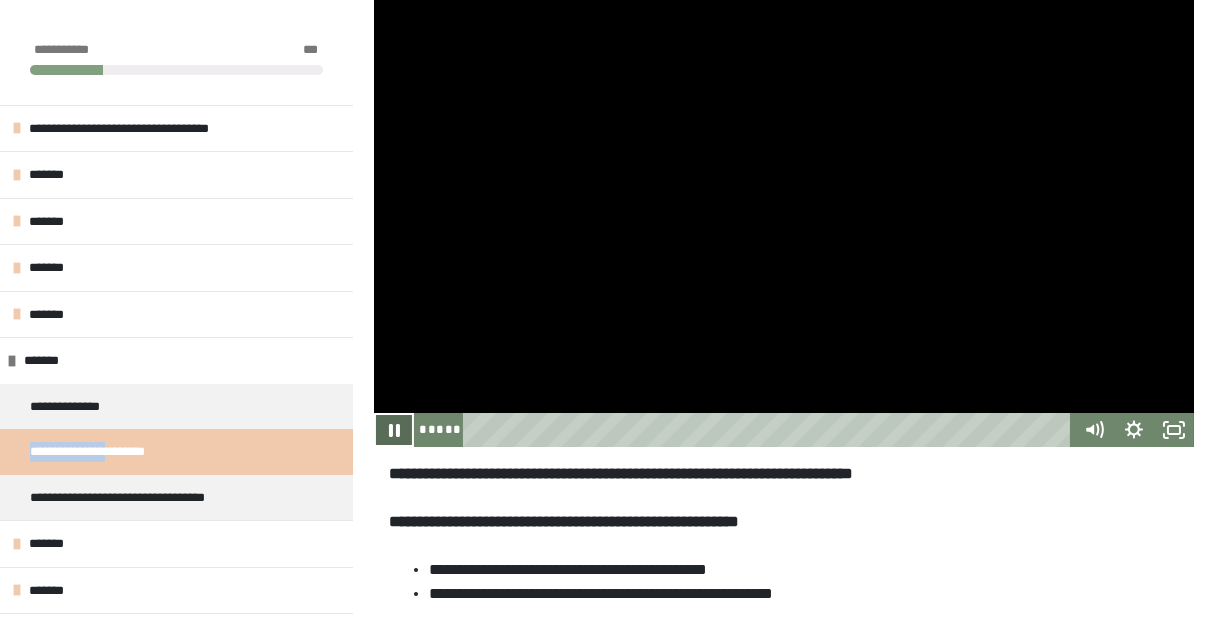 click 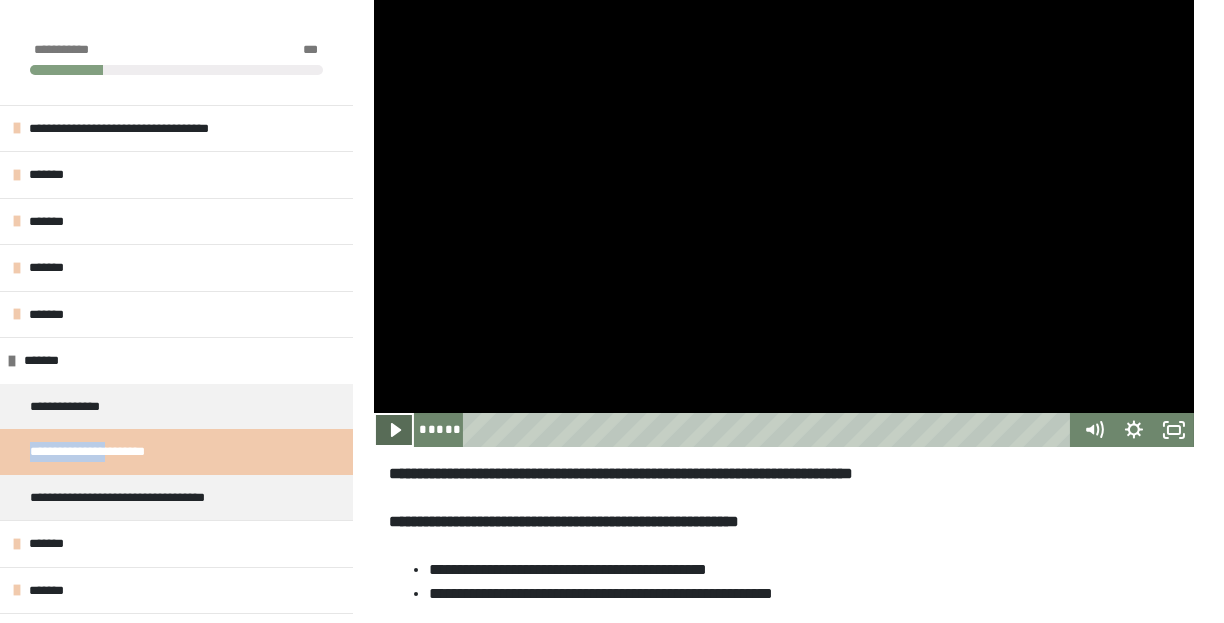 click 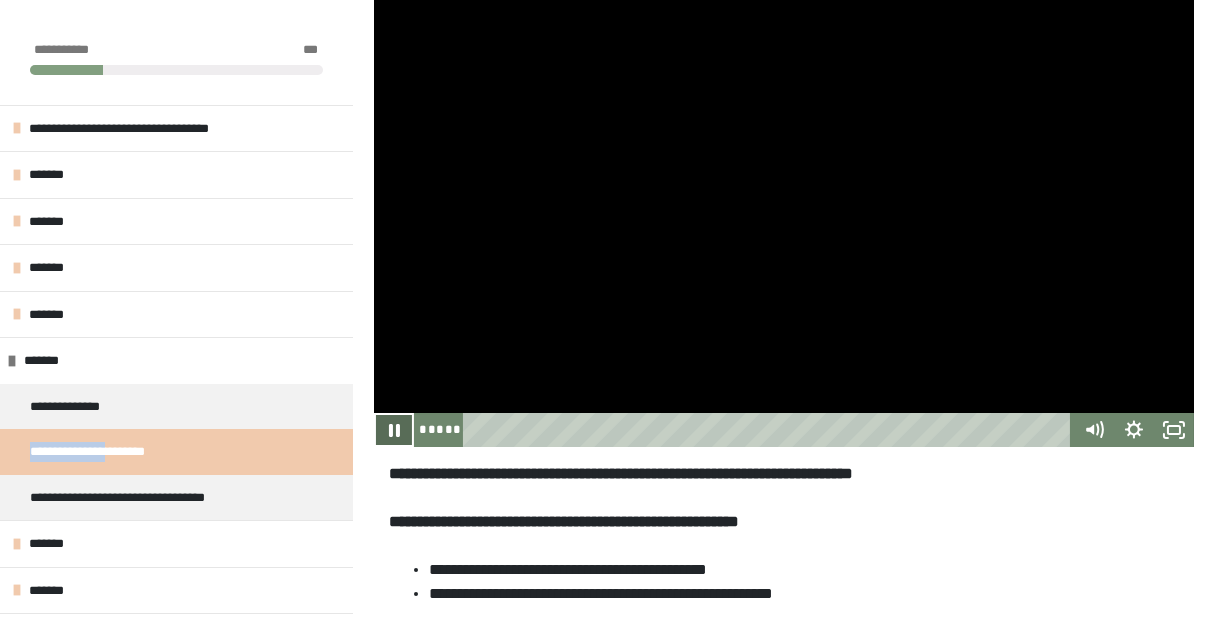 click 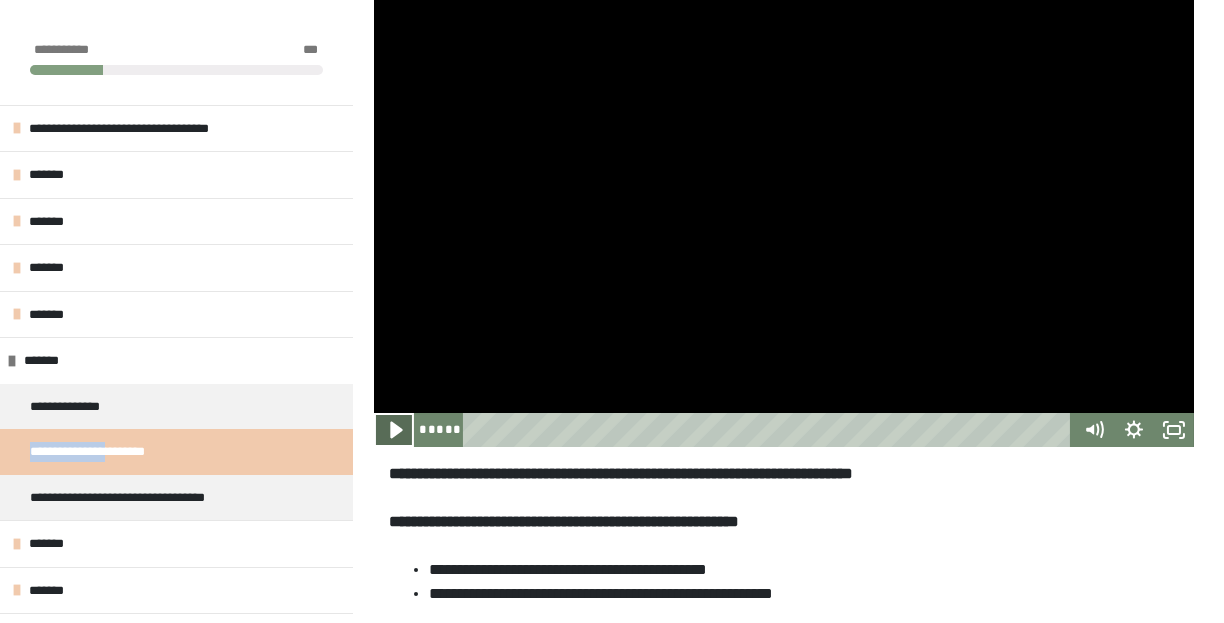 click 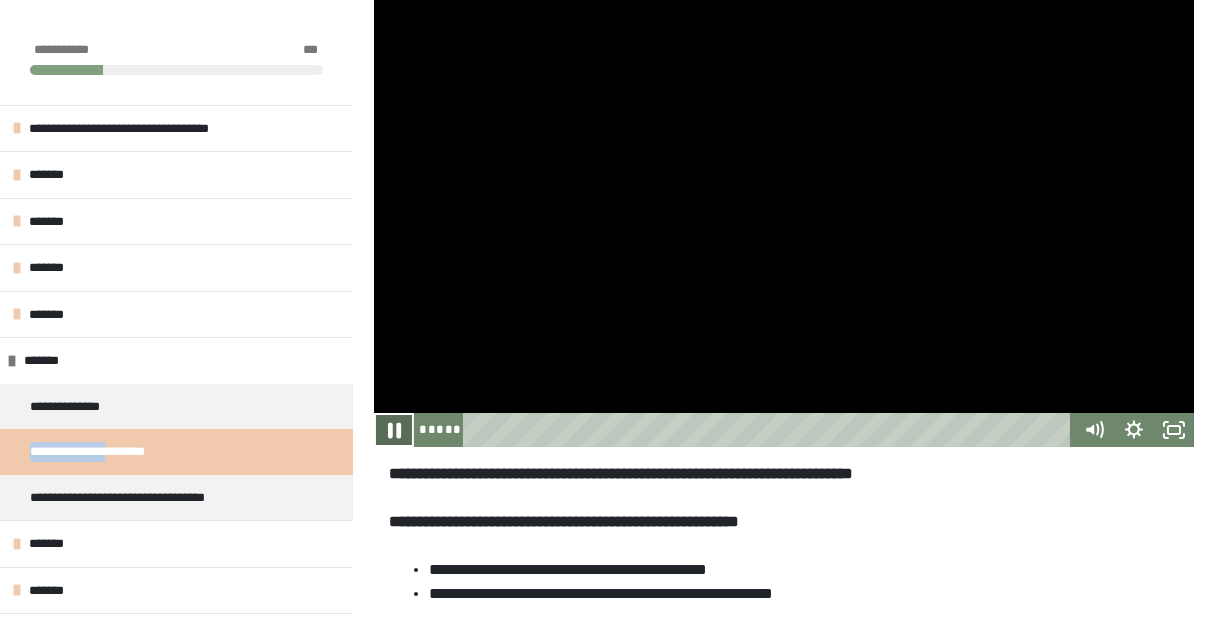 click 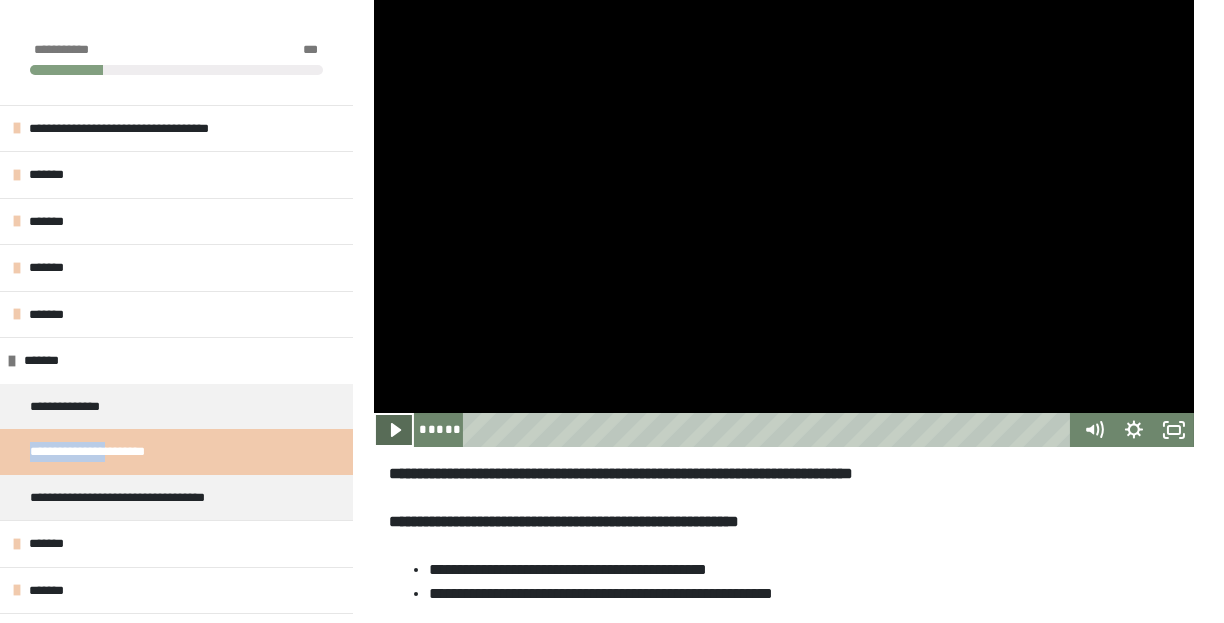 click 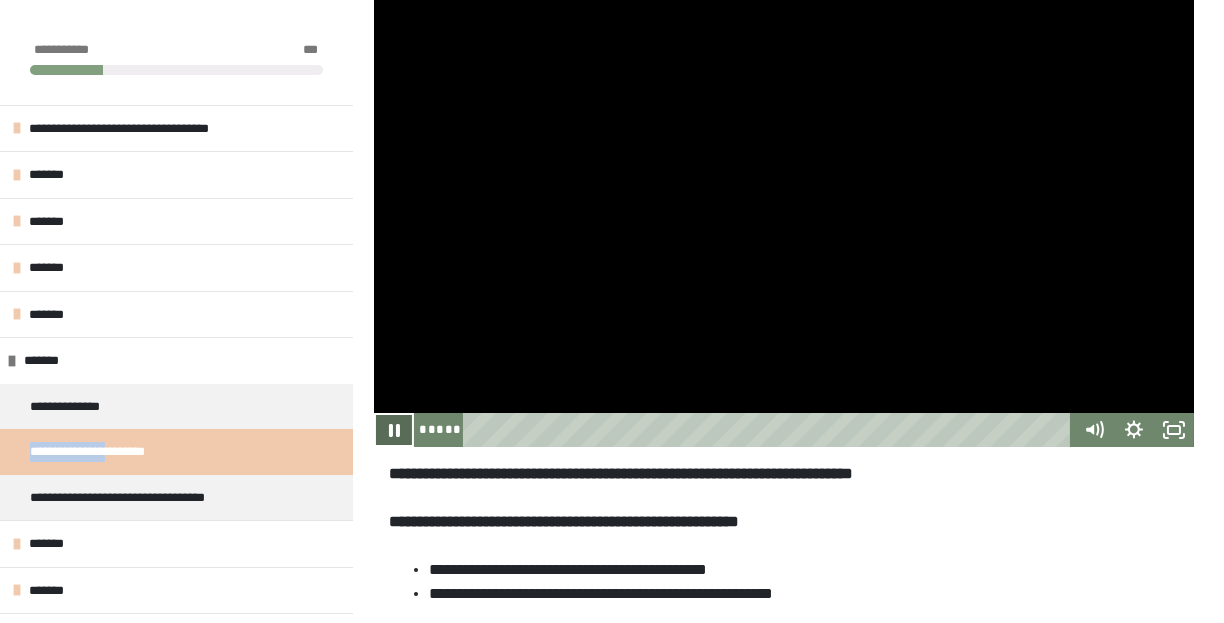 click 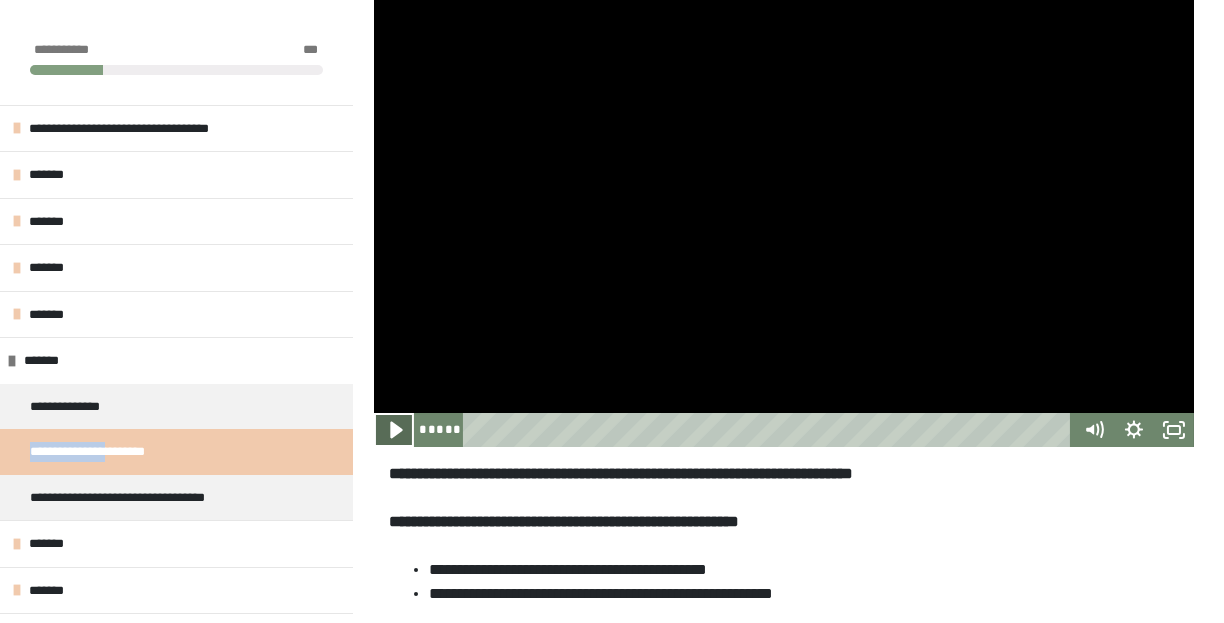 click 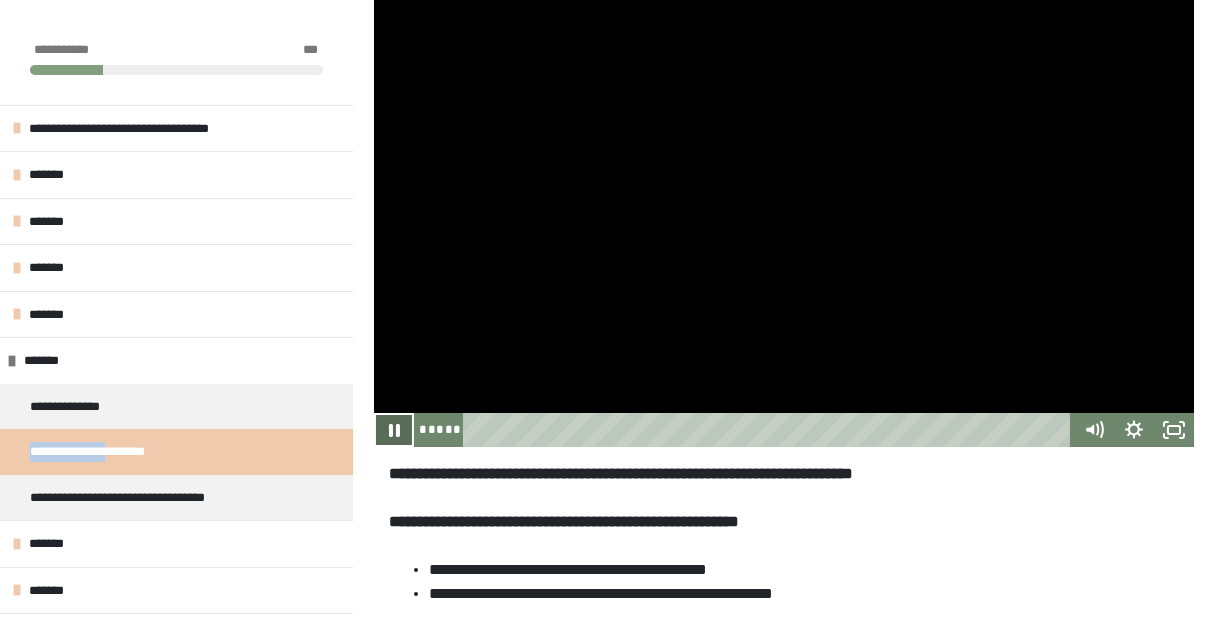 click 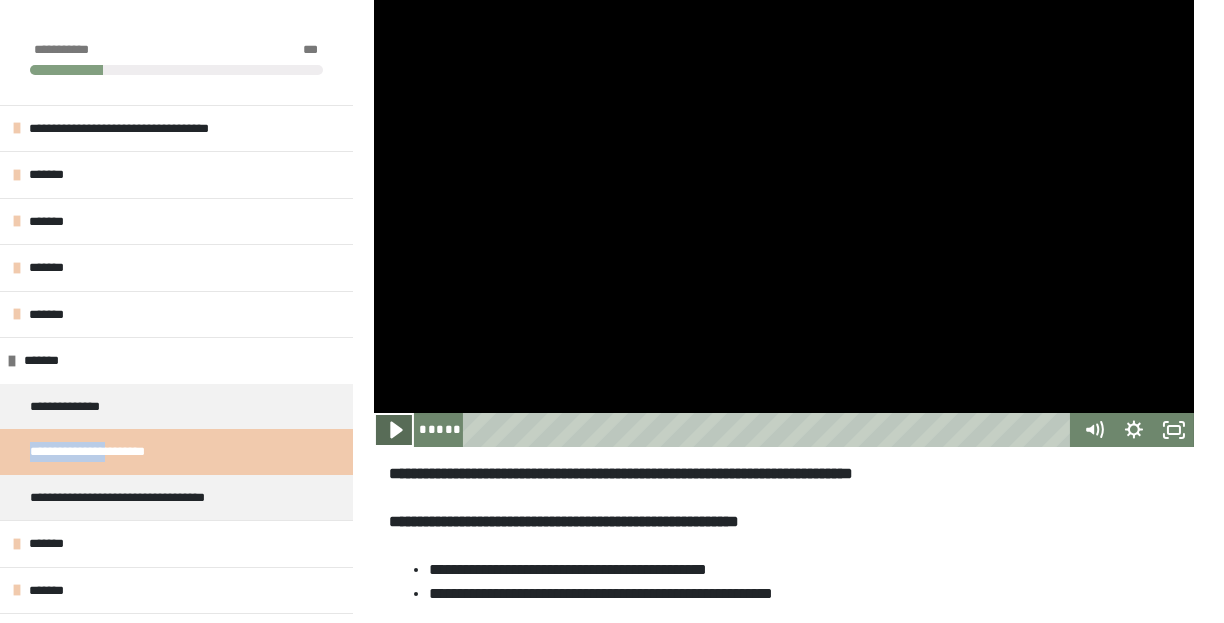 click 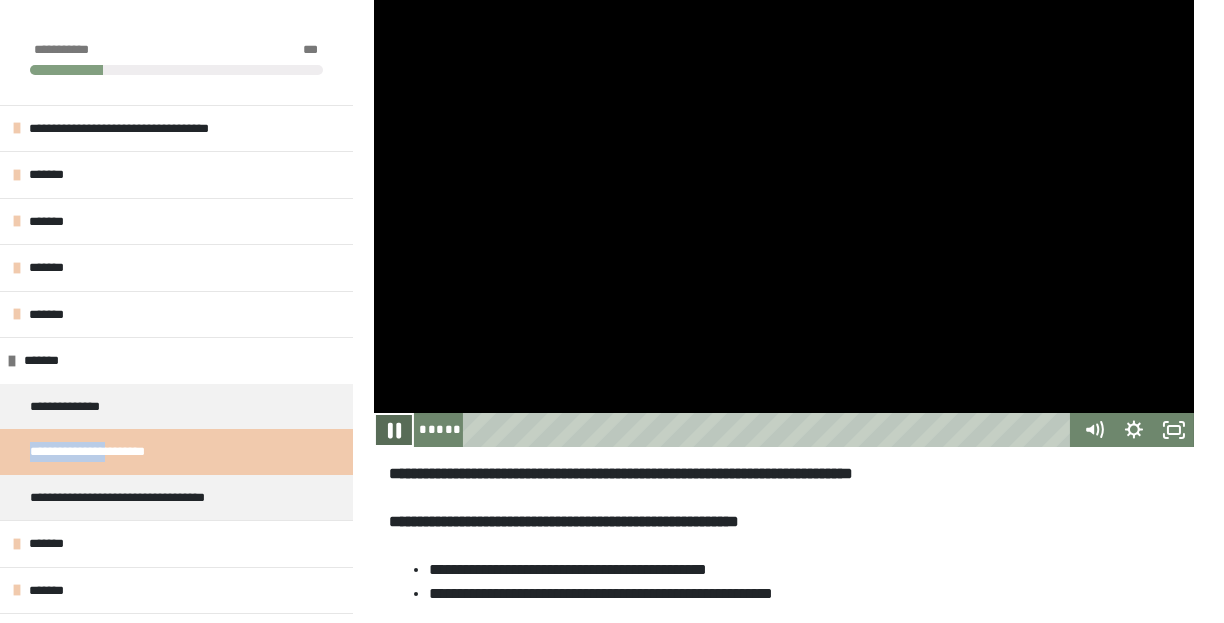 click 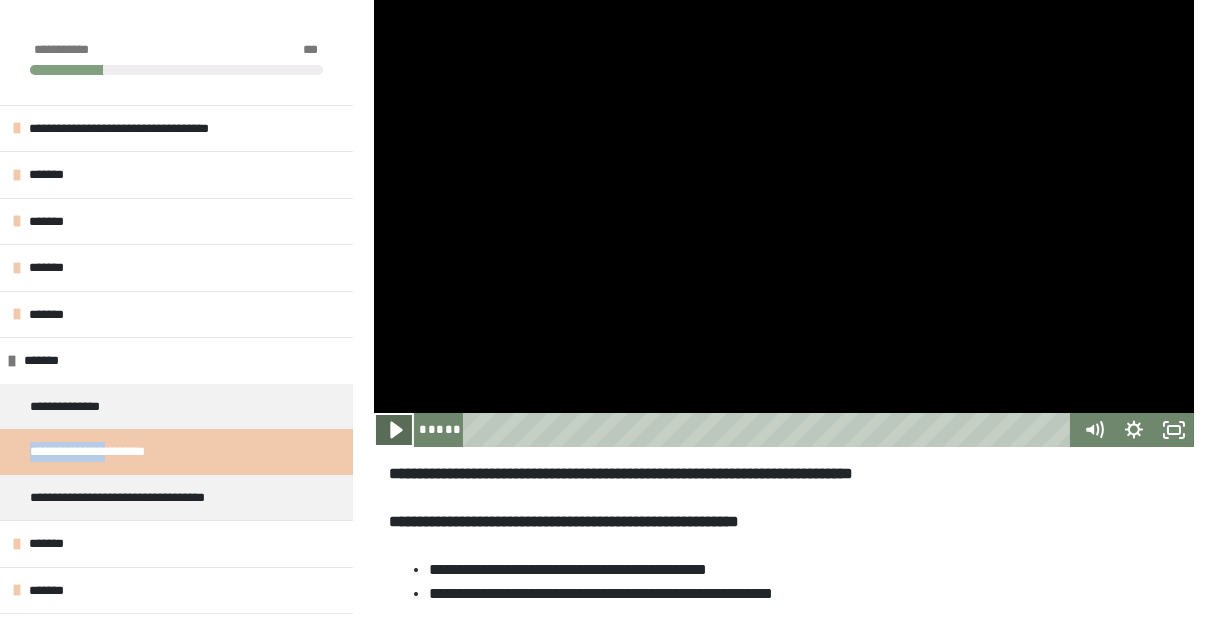 click 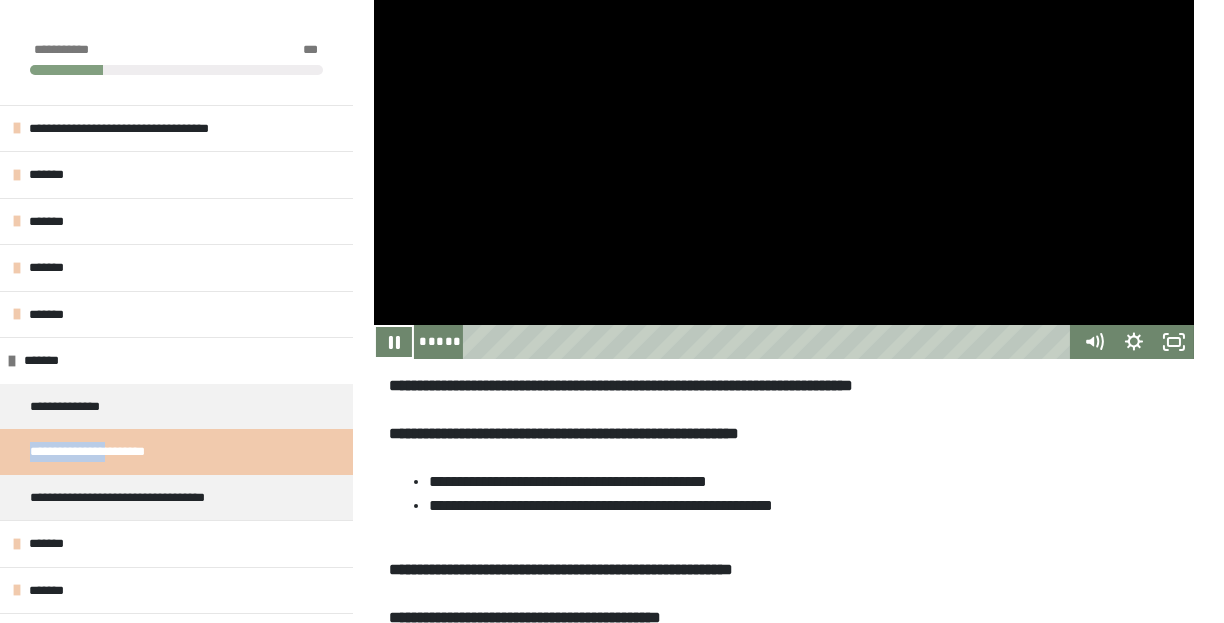 scroll, scrollTop: 397, scrollLeft: 0, axis: vertical 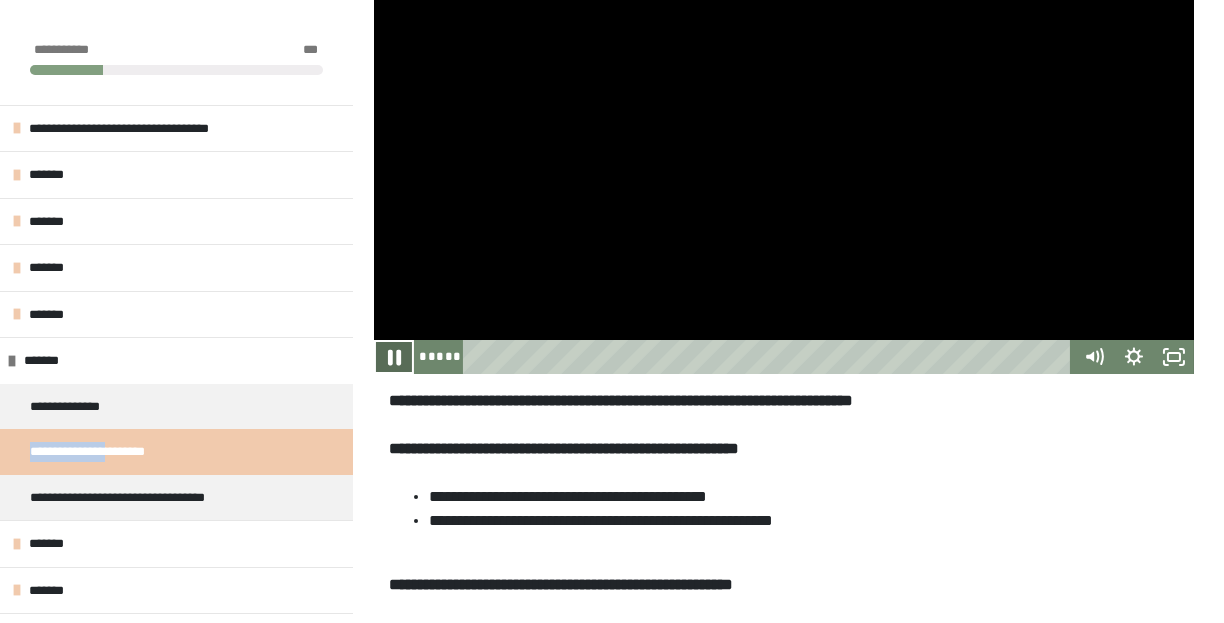 click 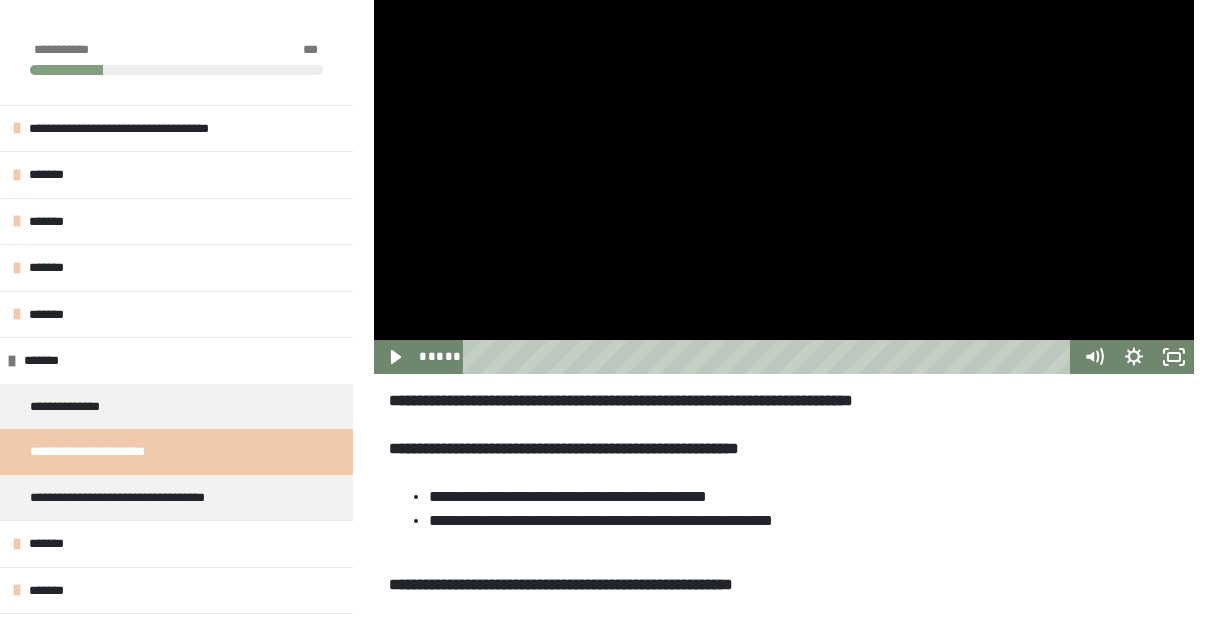 click on "**********" at bounding box center [784, 861] 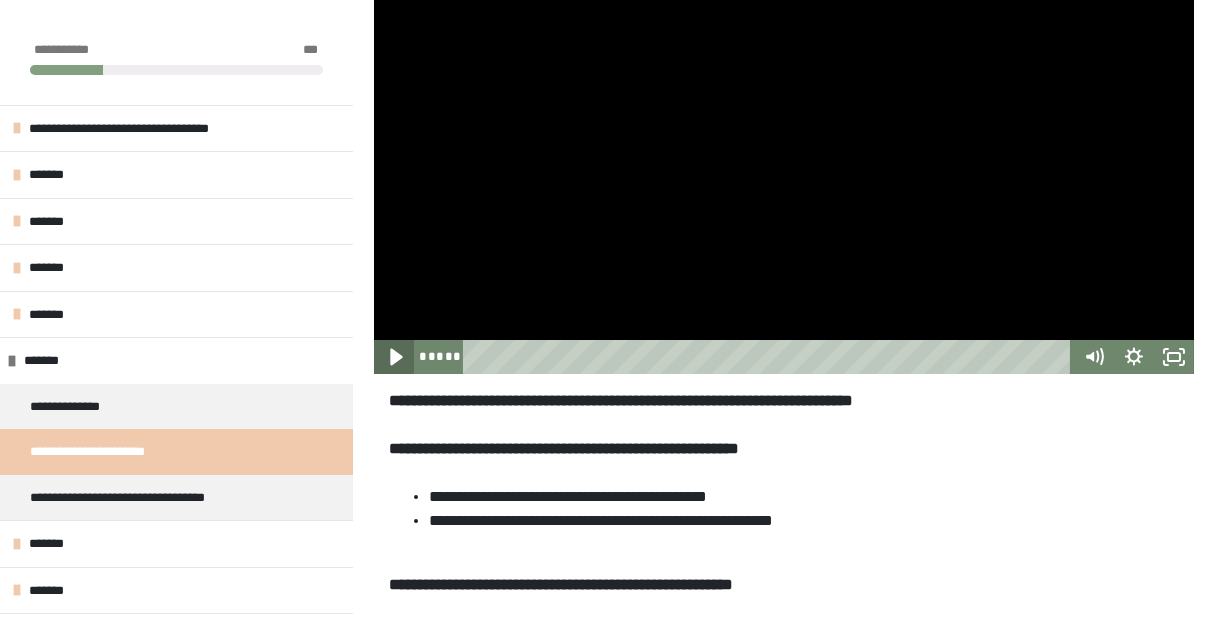 click 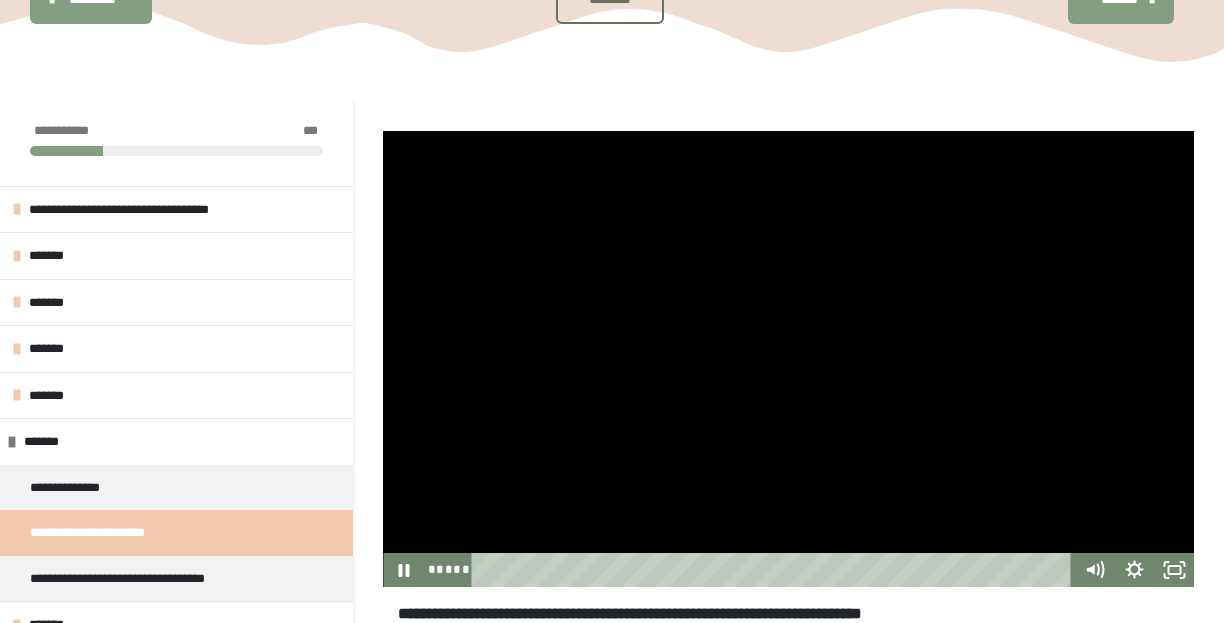 scroll, scrollTop: 190, scrollLeft: 0, axis: vertical 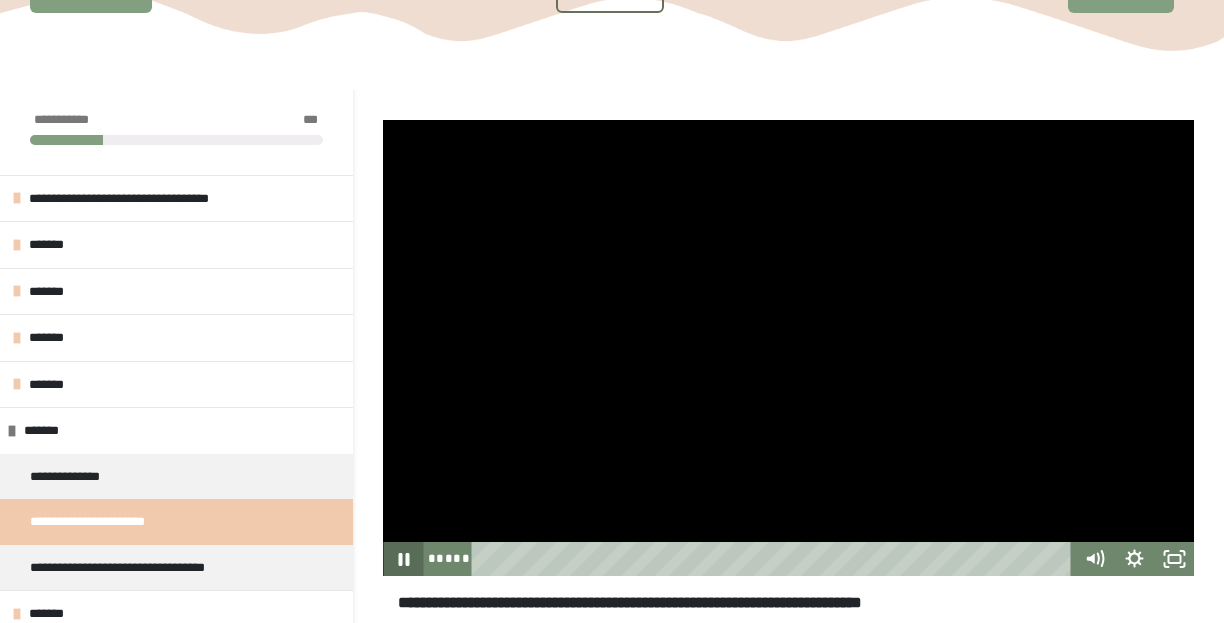 click 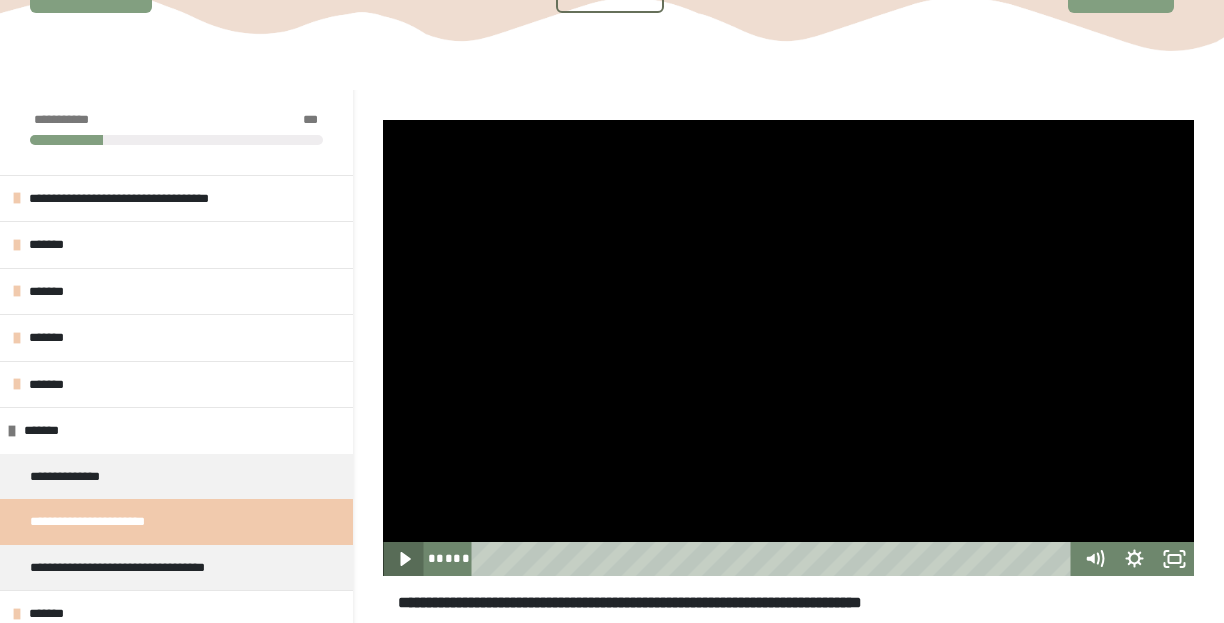 click 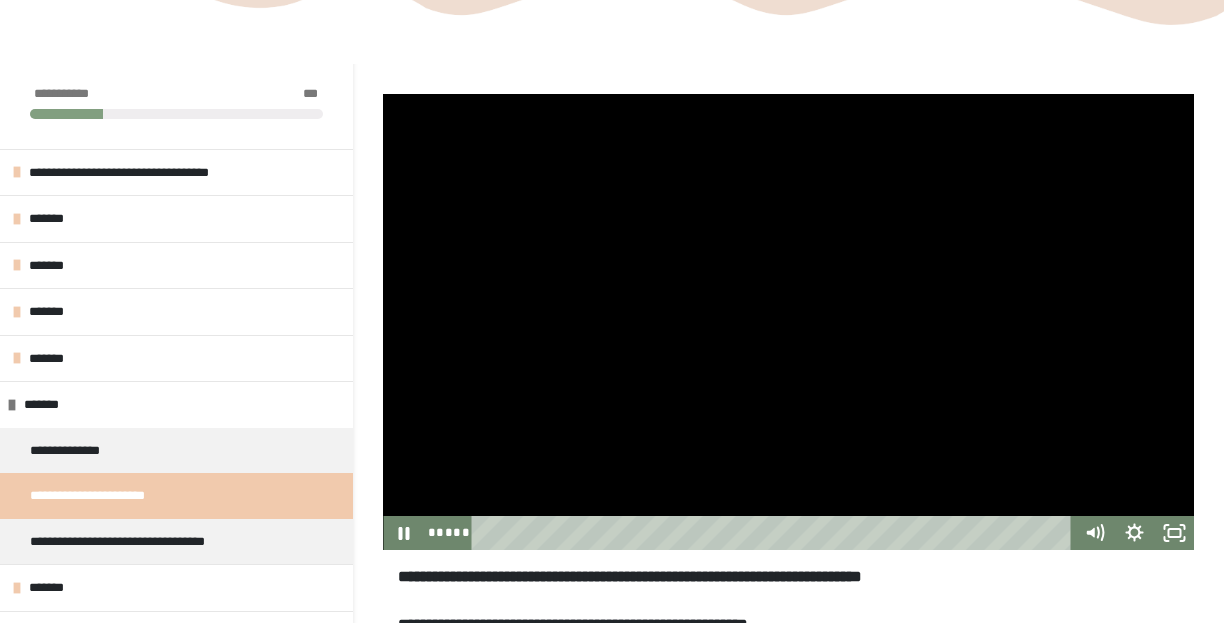 scroll, scrollTop: 220, scrollLeft: 0, axis: vertical 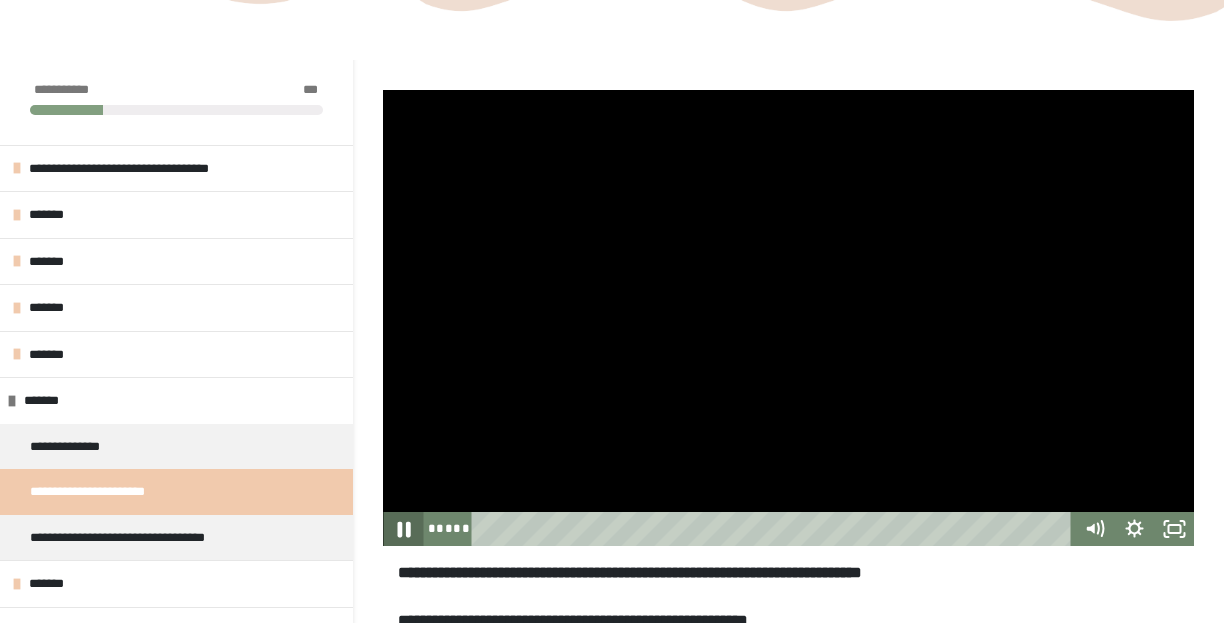 click 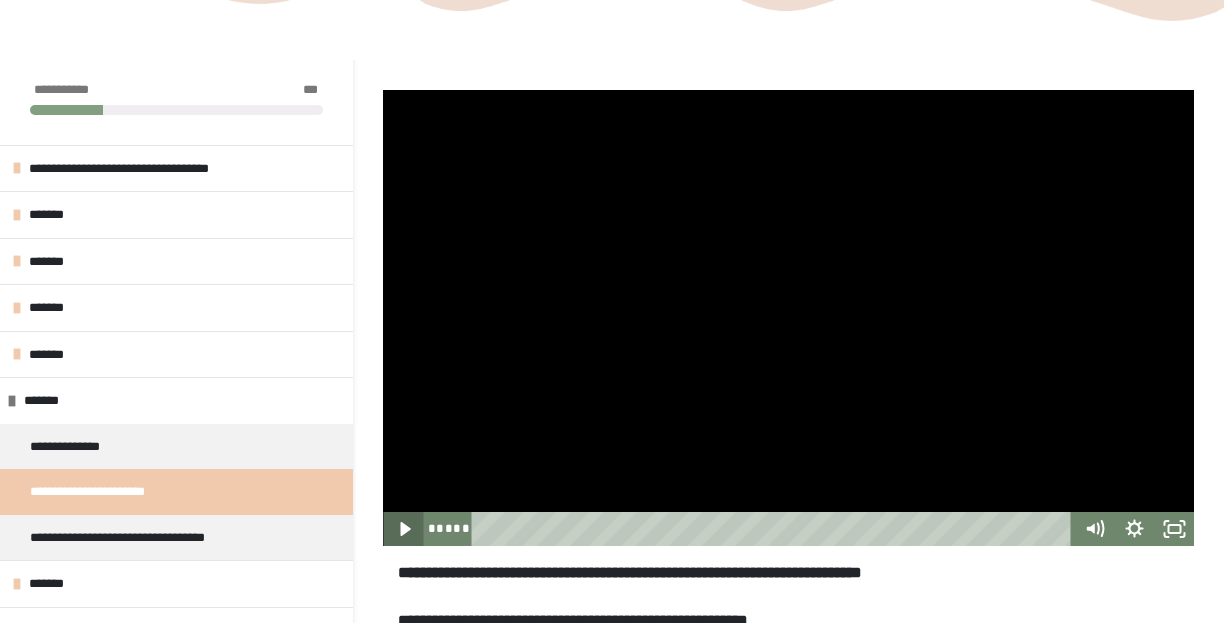 click 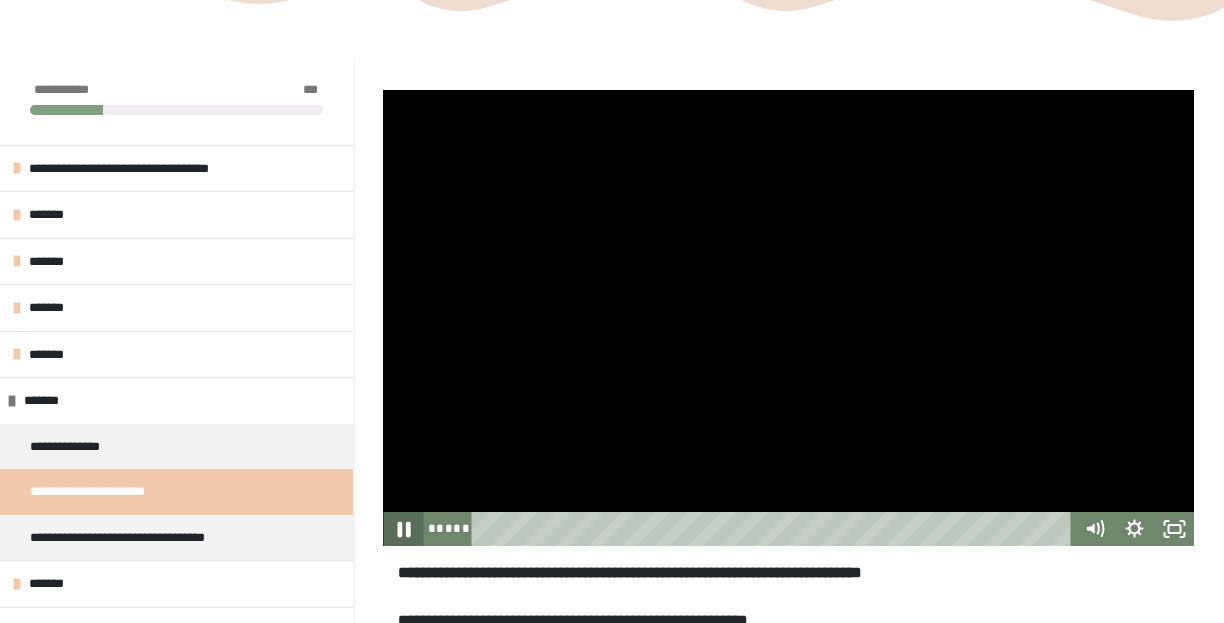 click 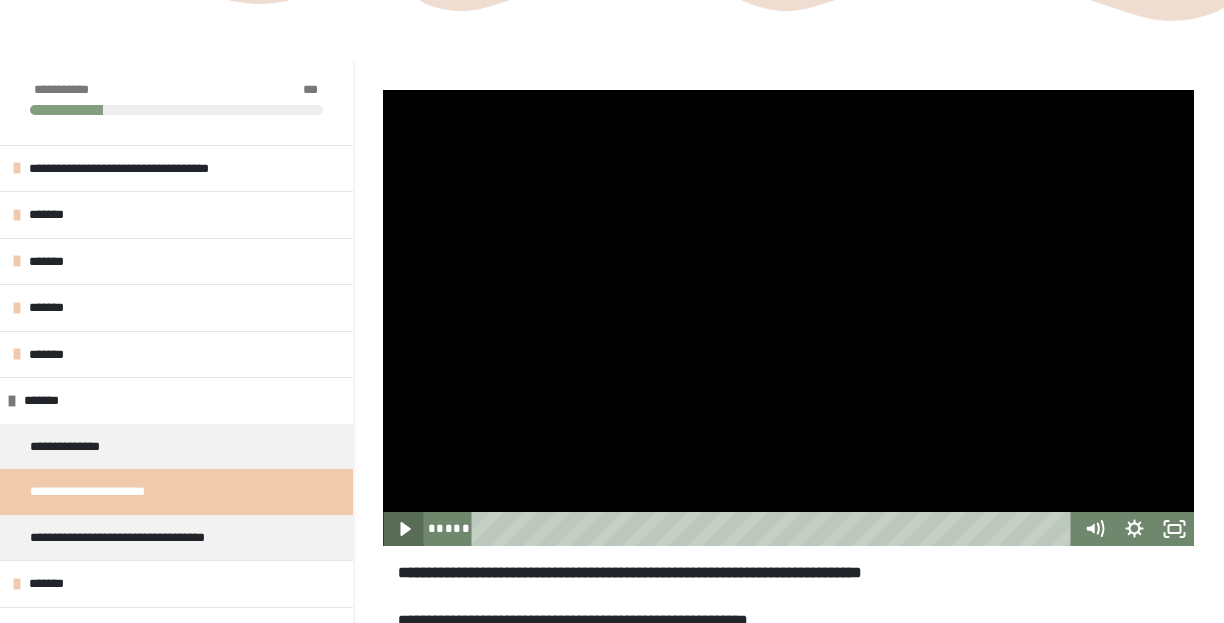 click 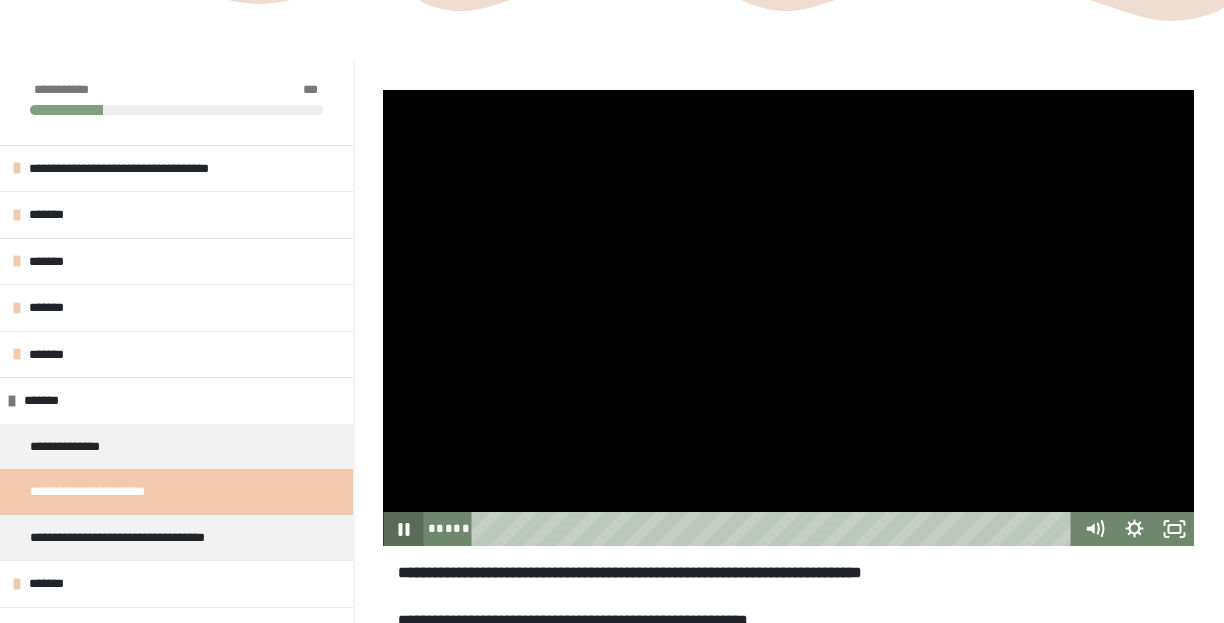 click 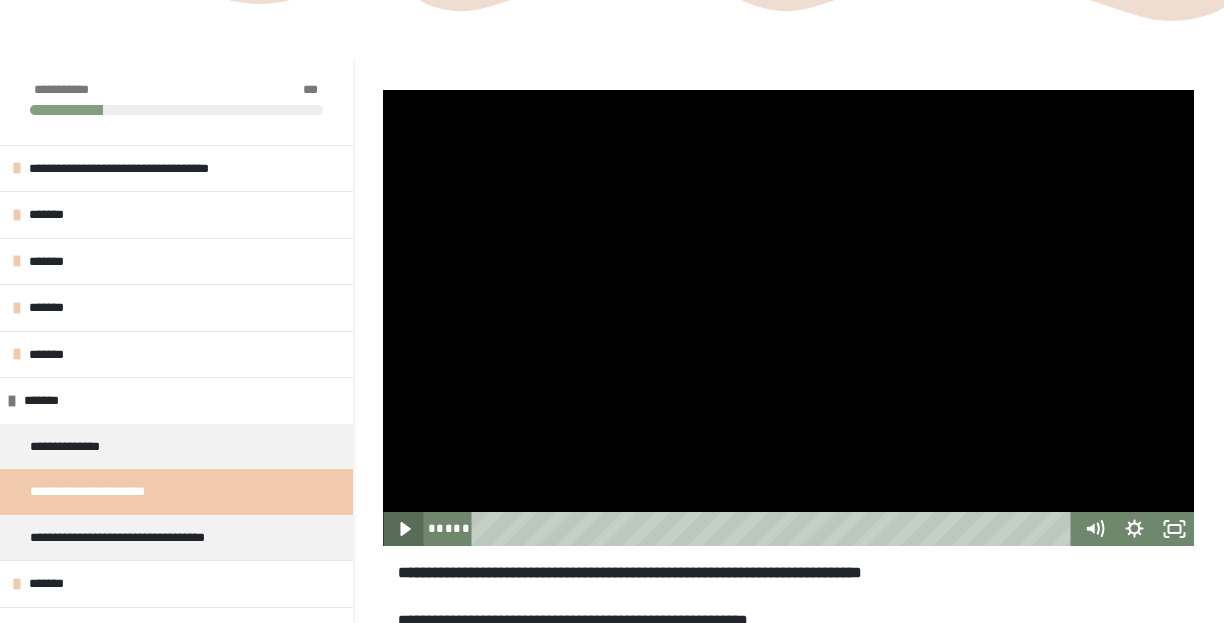 click 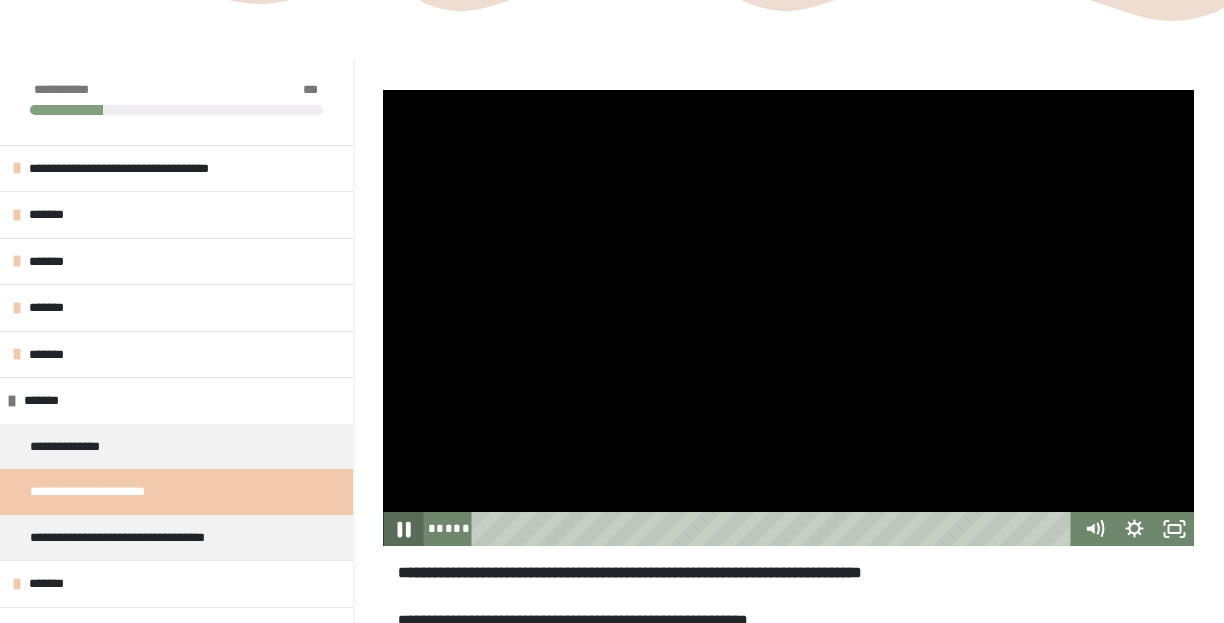 click 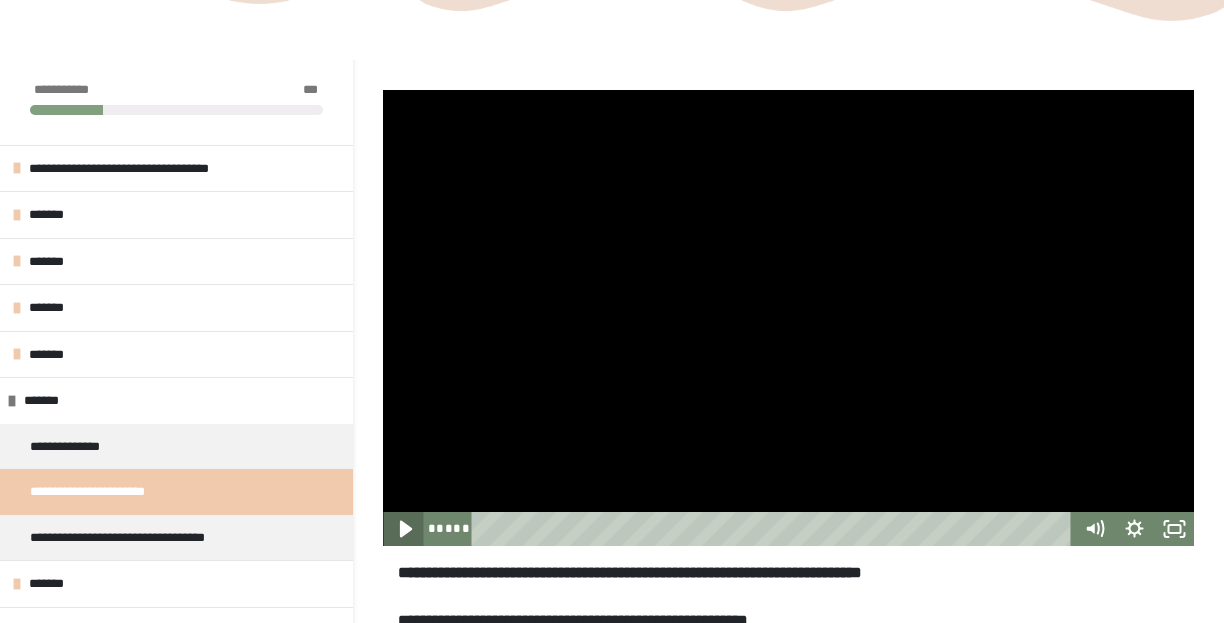 click 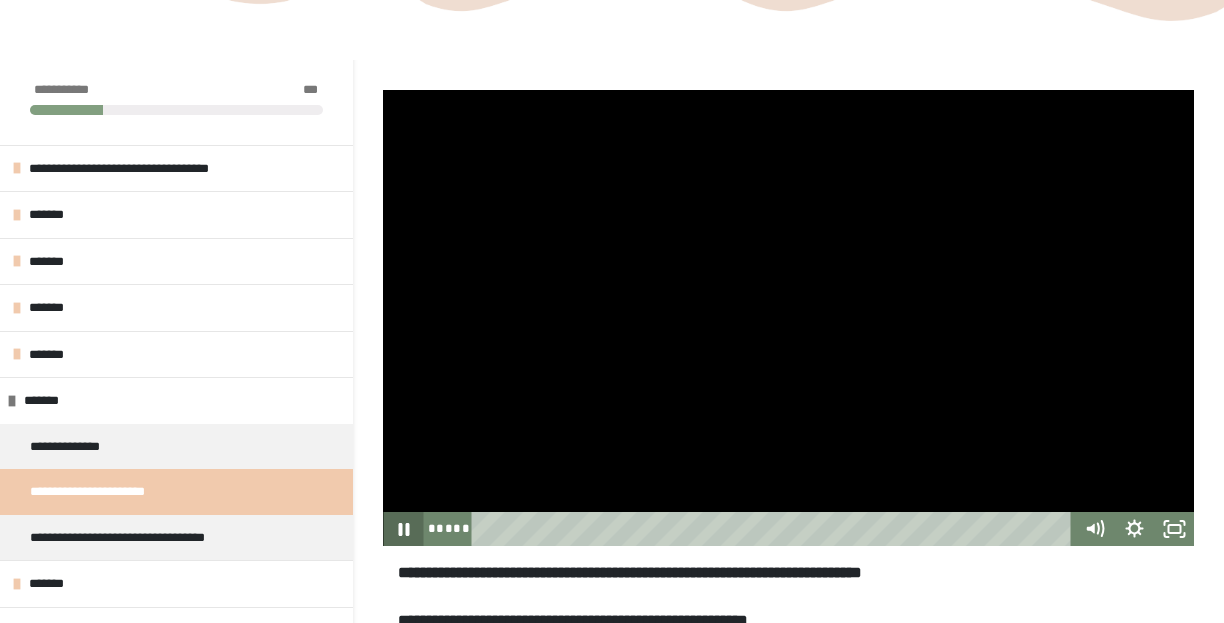 click 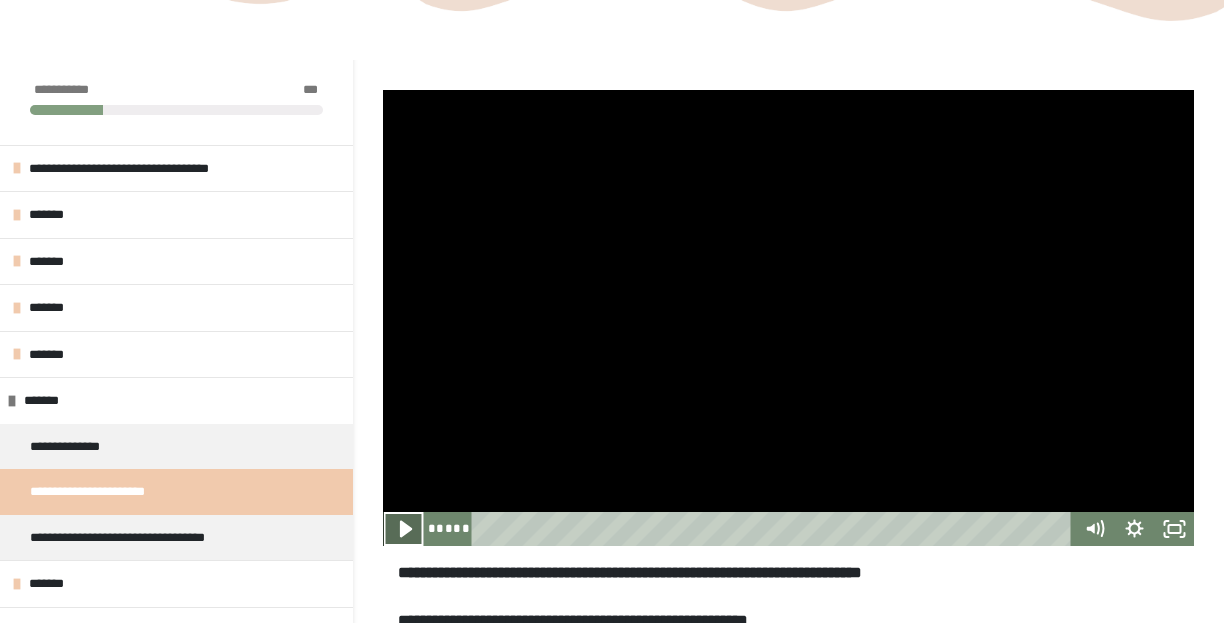 click at bounding box center (403, 529) 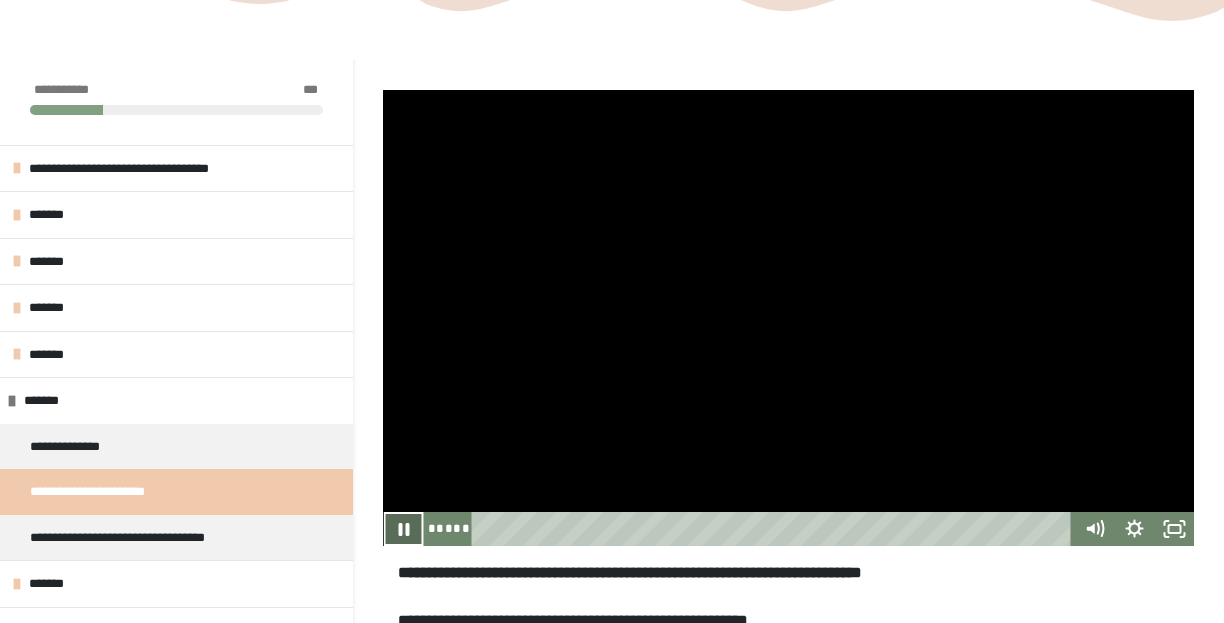 click 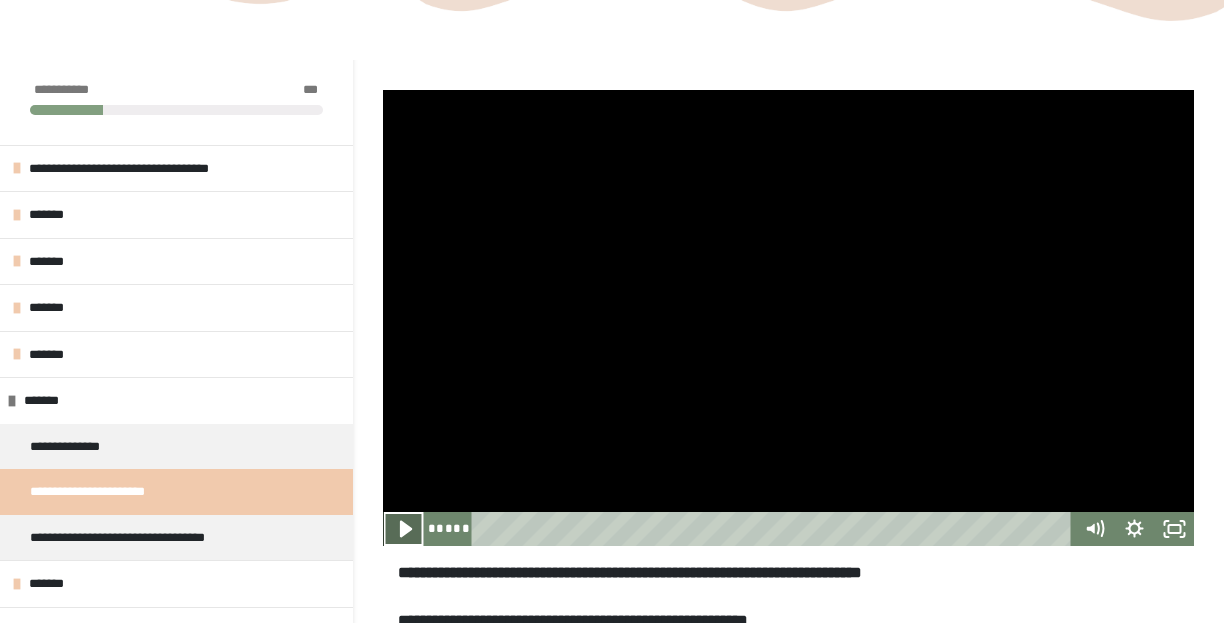 click 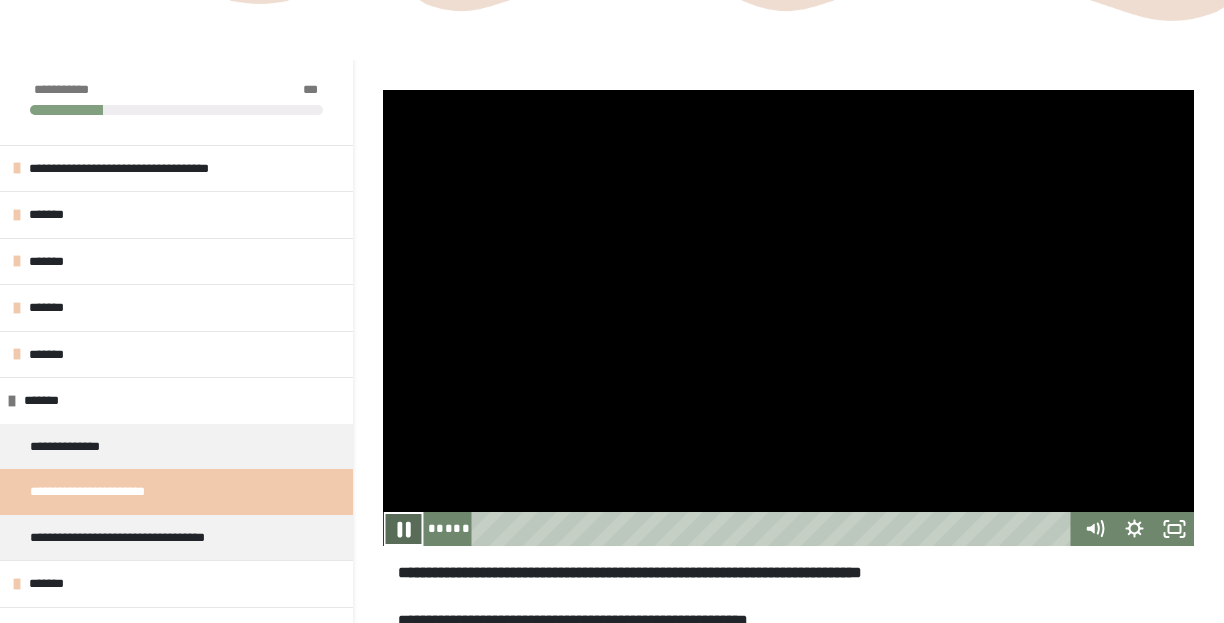 click 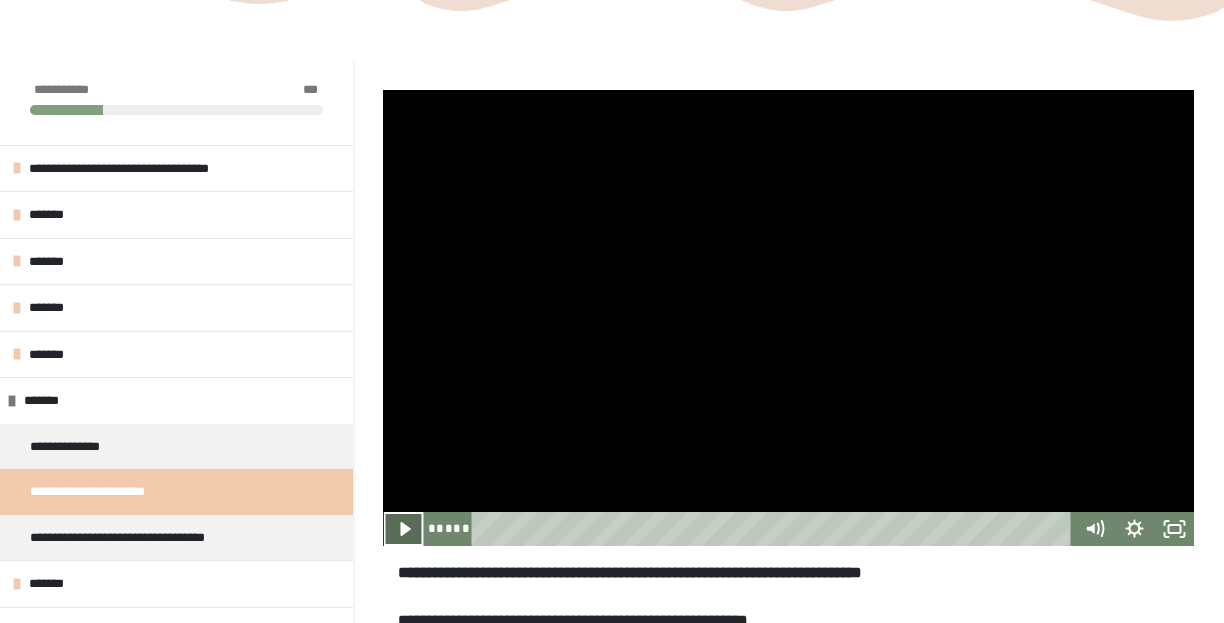 click 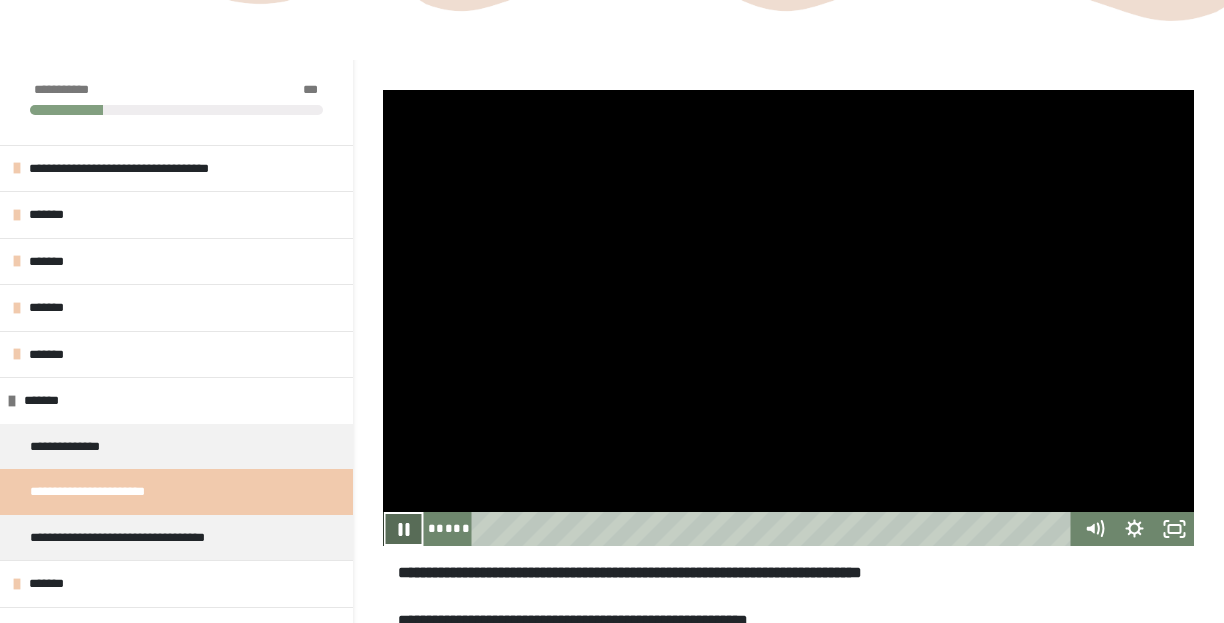 click 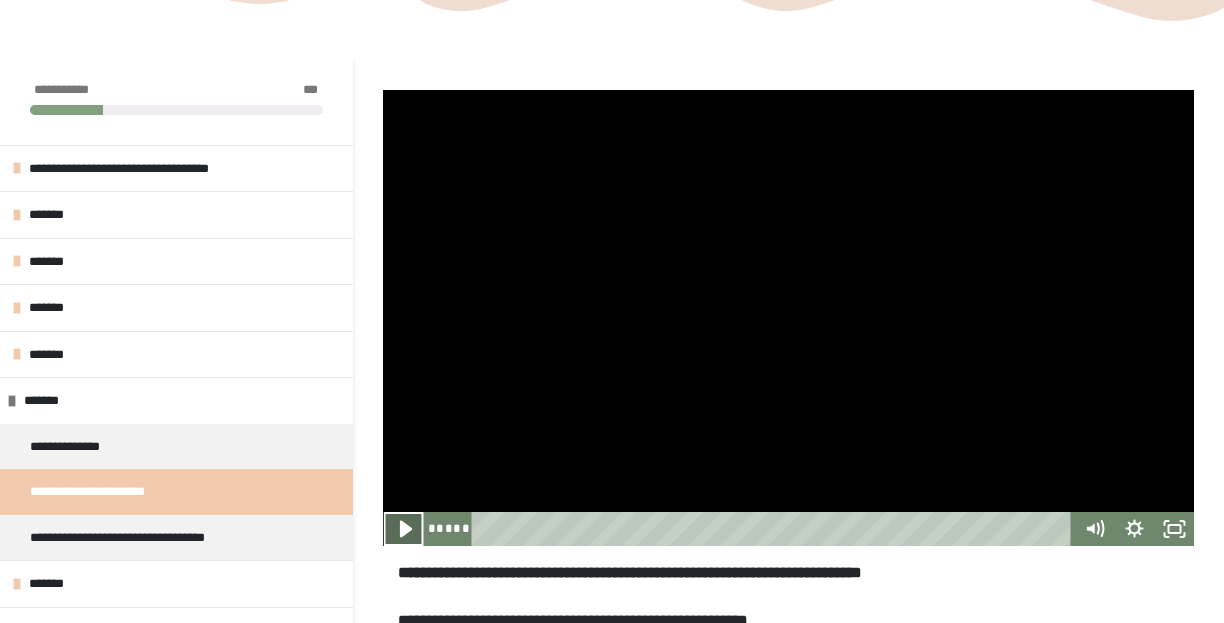 click 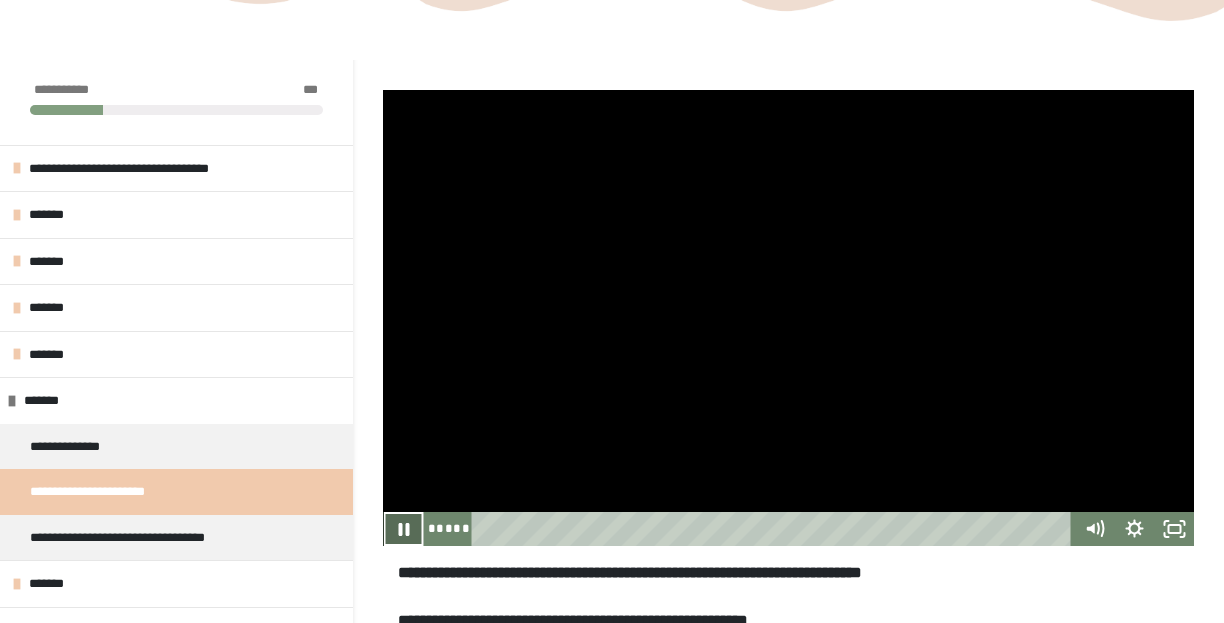 click 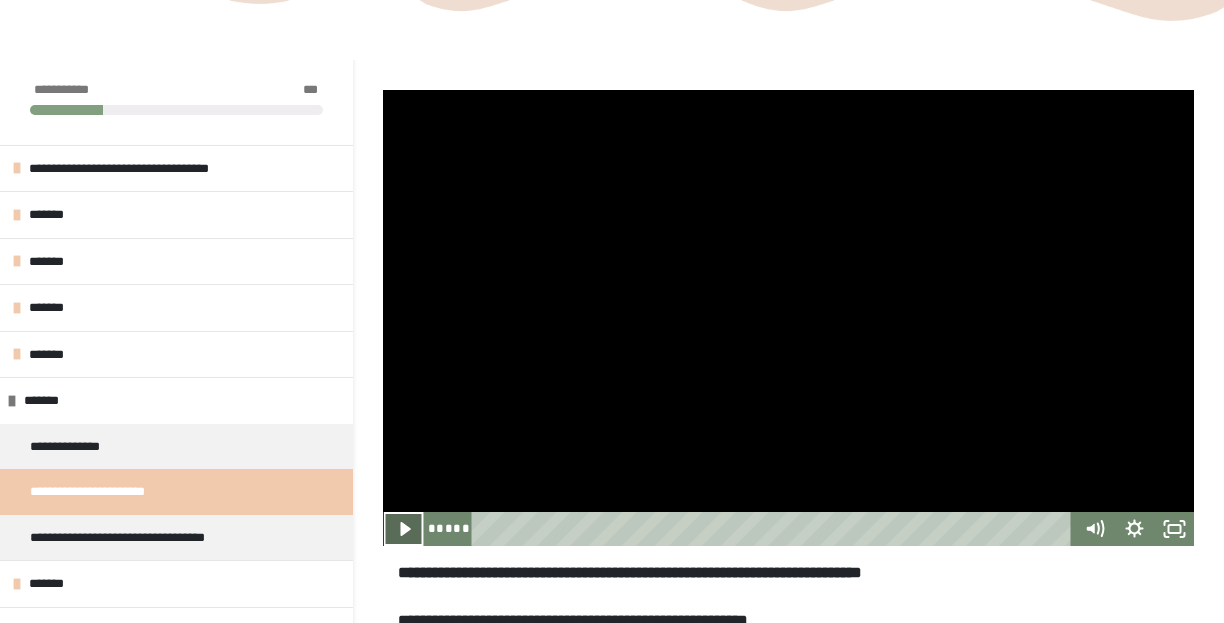 click 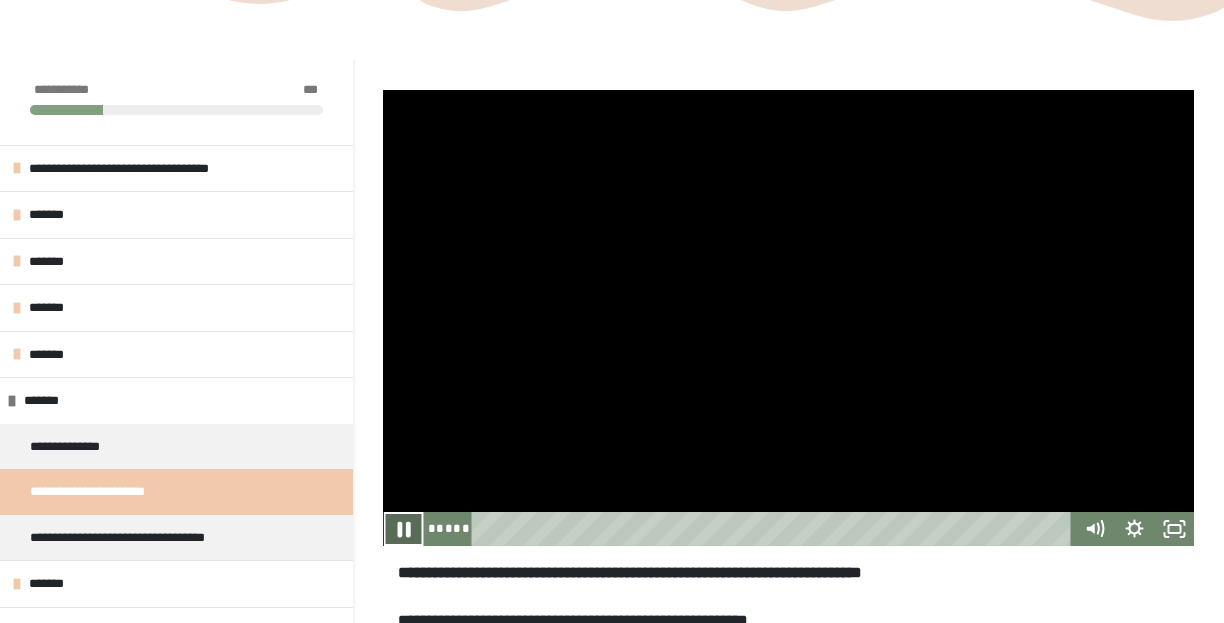 click 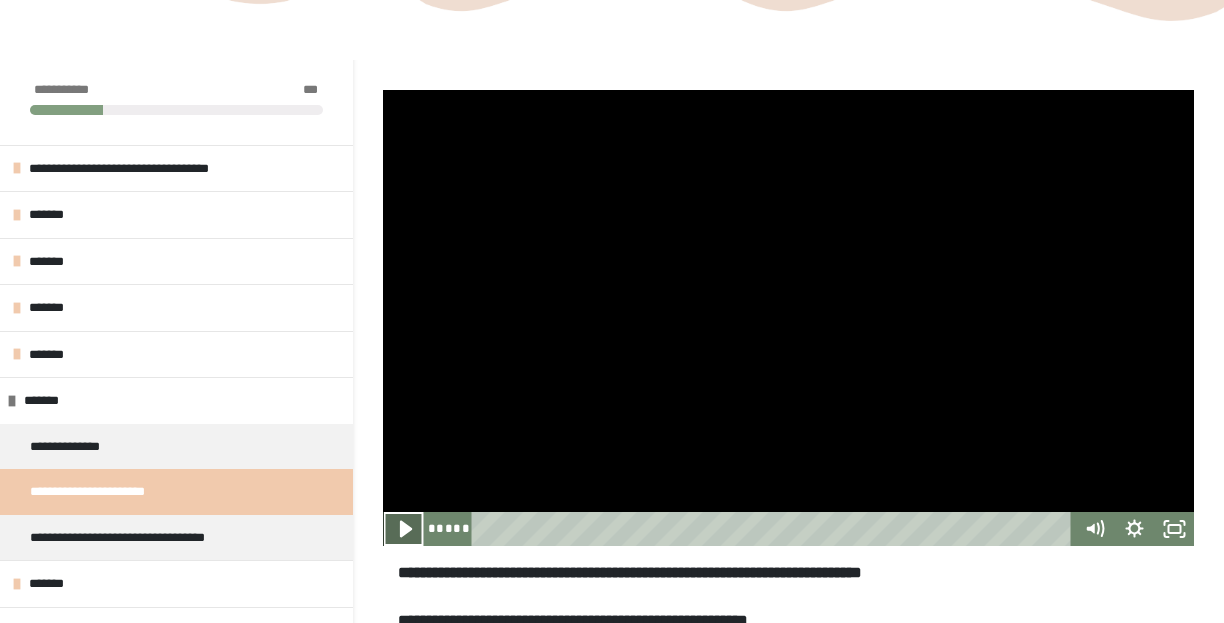 click 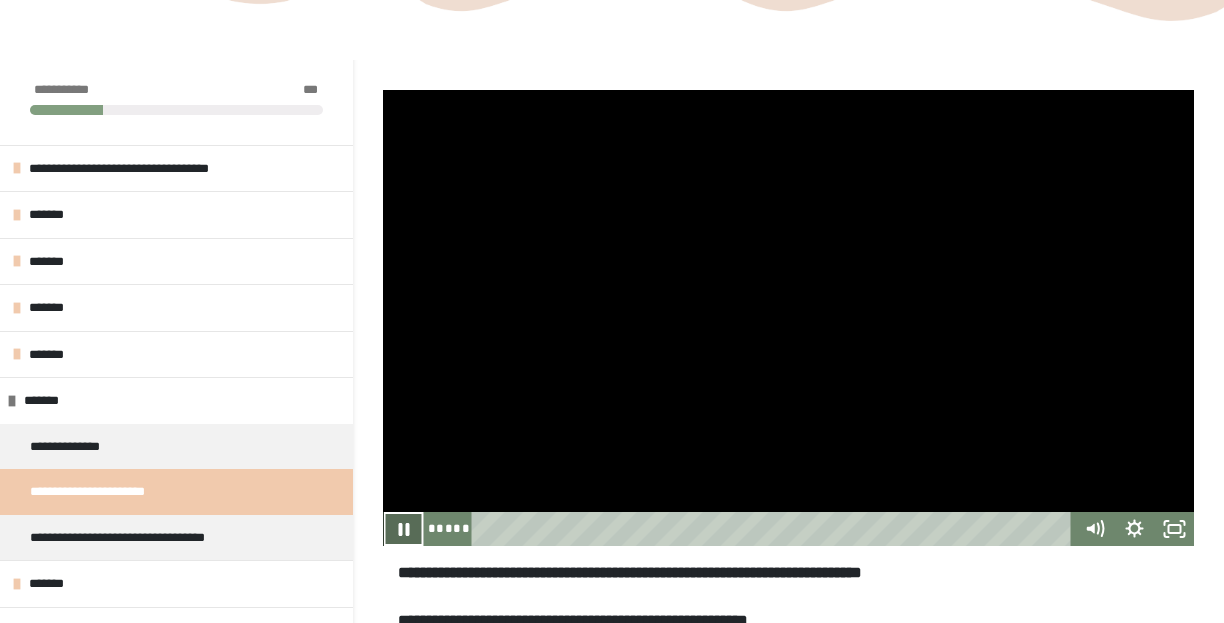 click 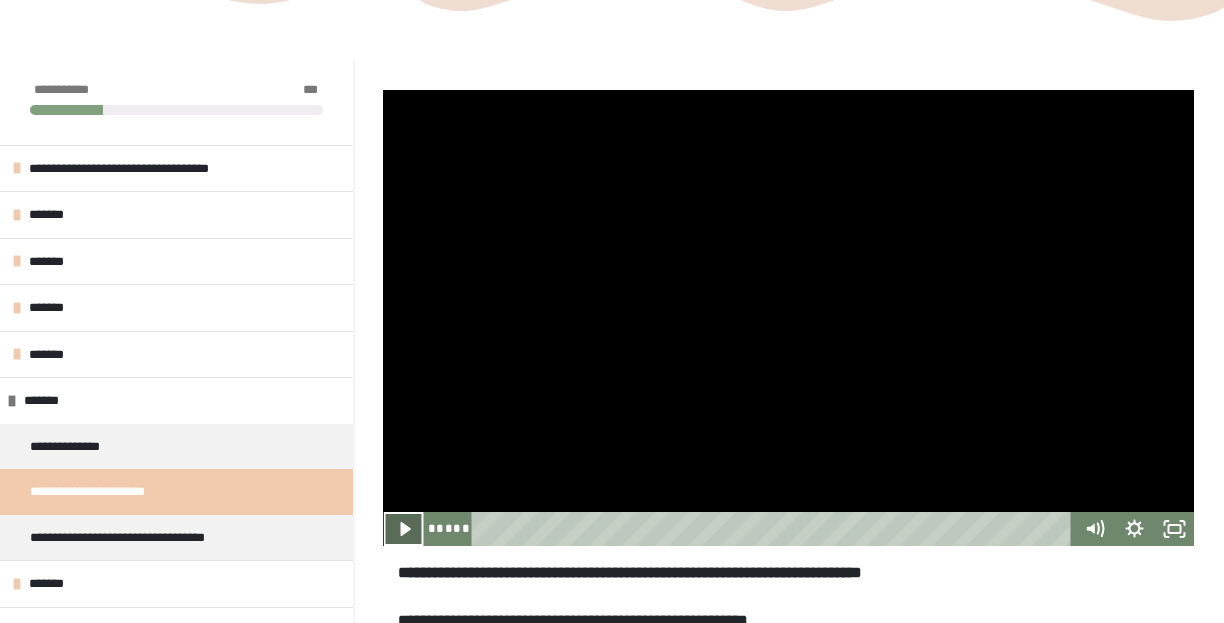 click 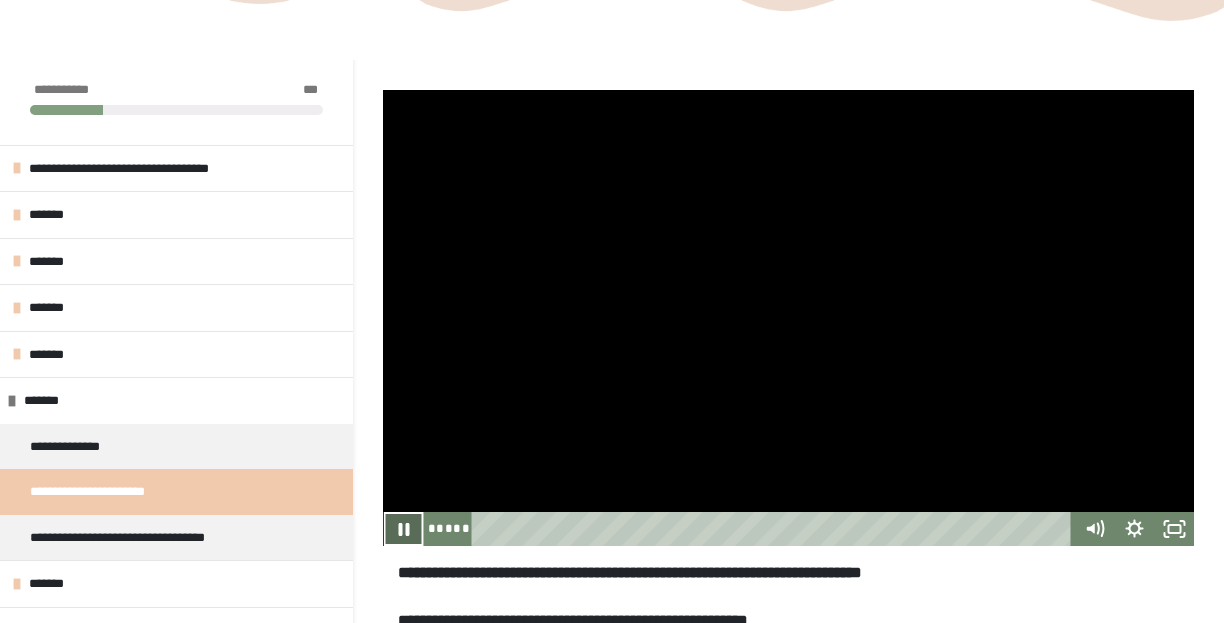 click 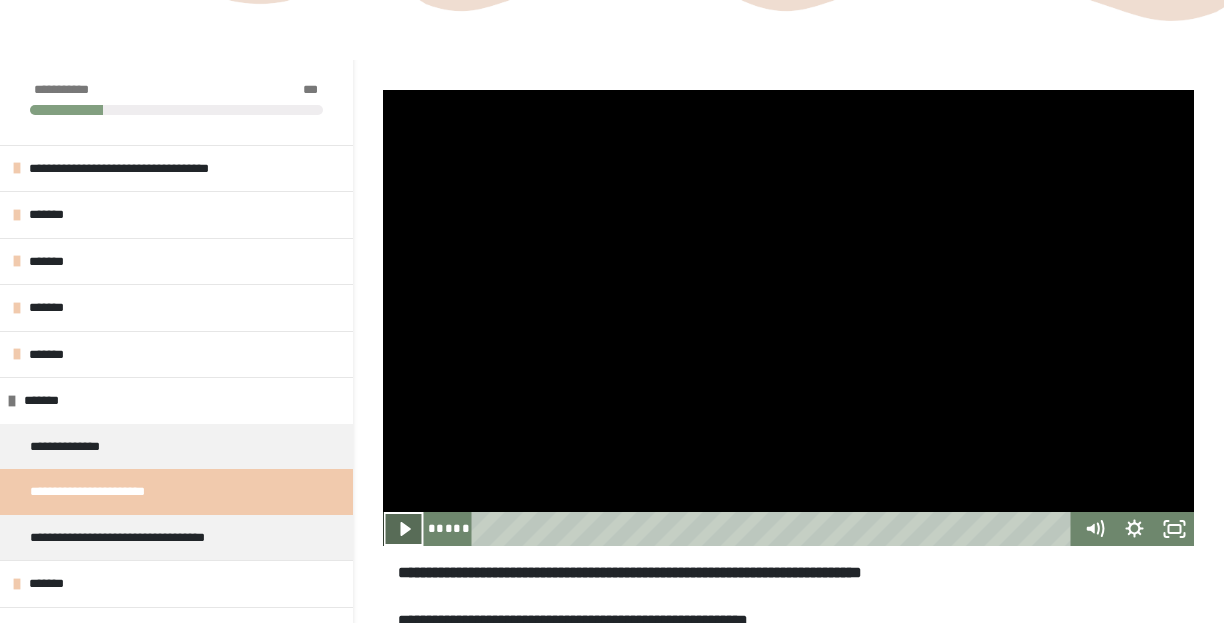 click 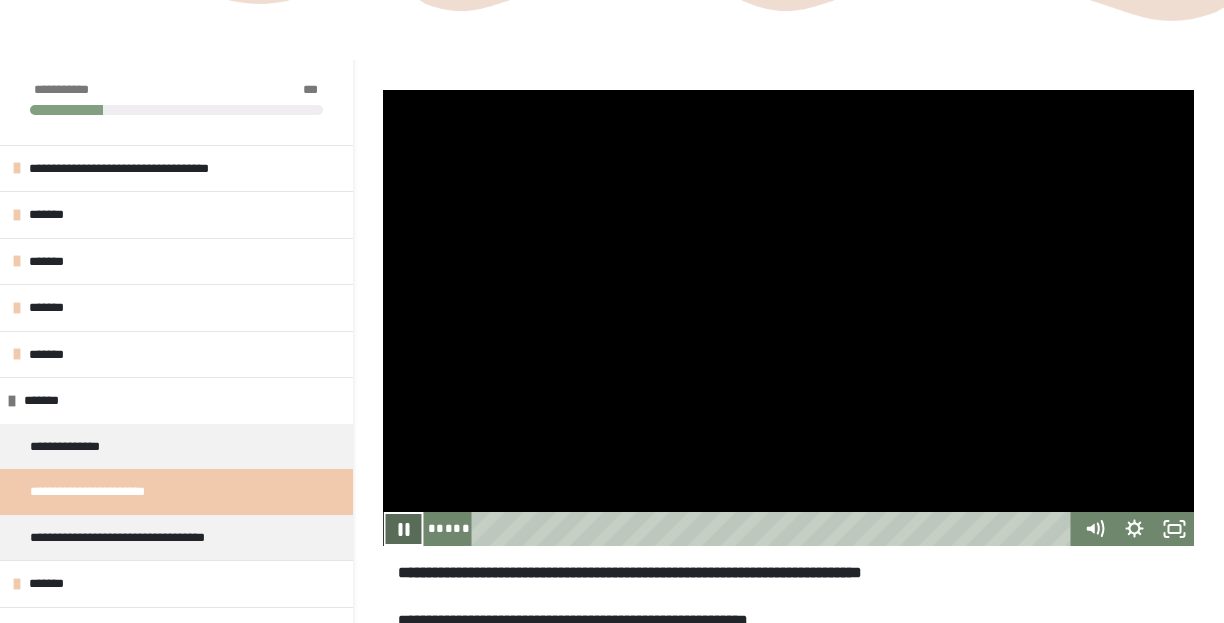 click 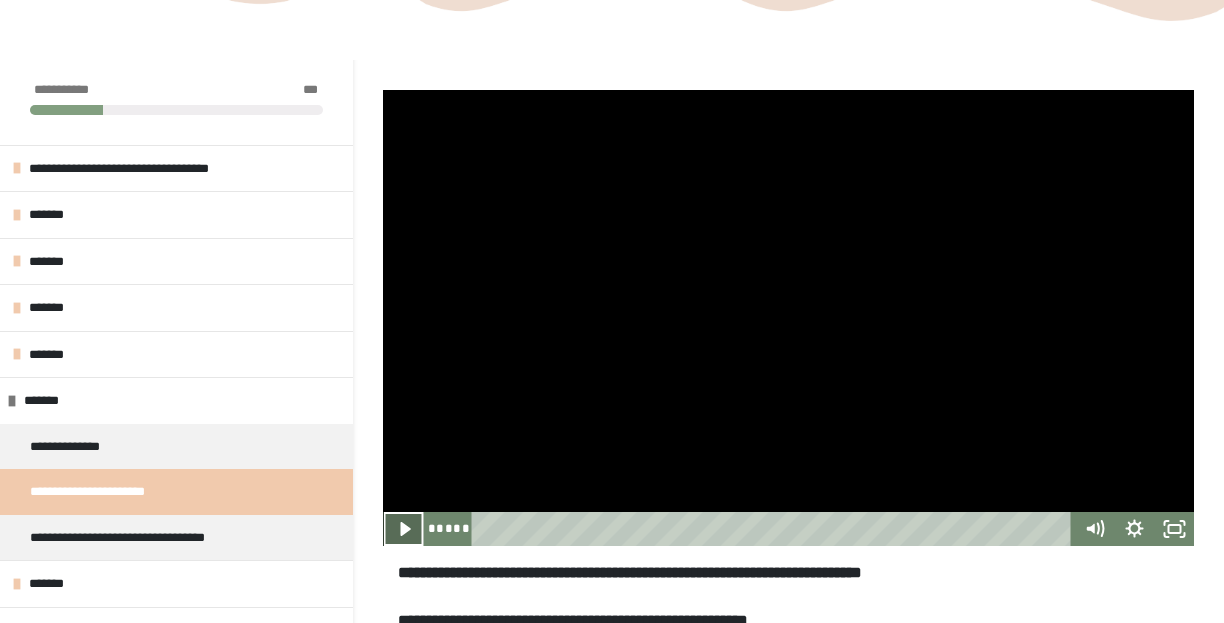 click 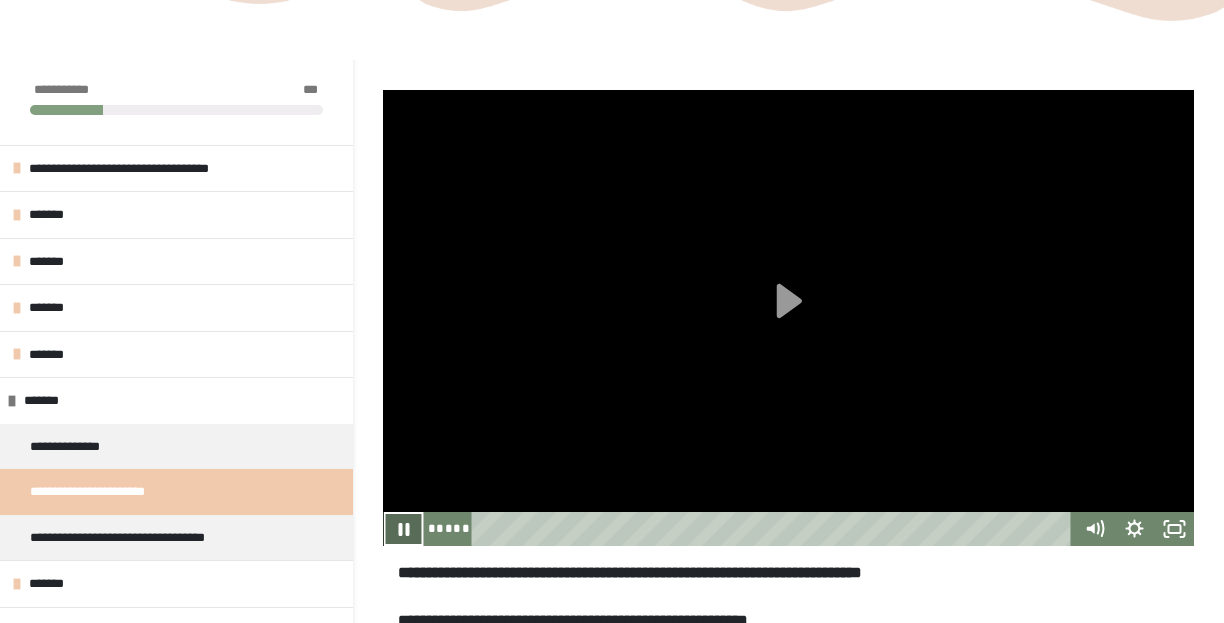 scroll, scrollTop: 218, scrollLeft: 0, axis: vertical 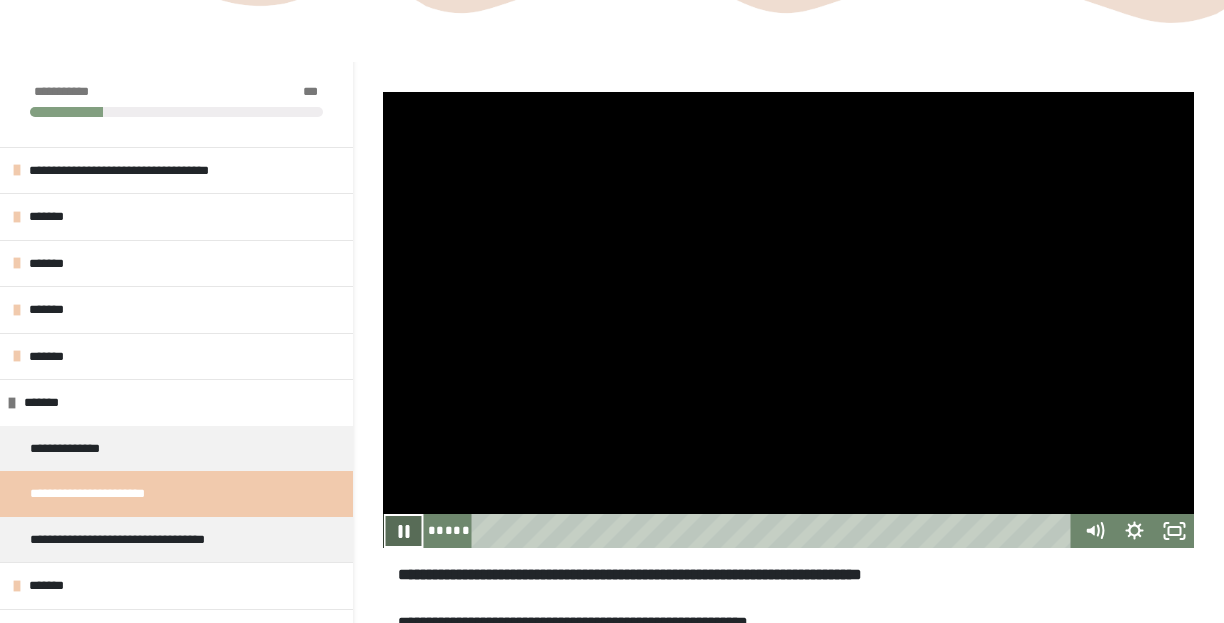 click 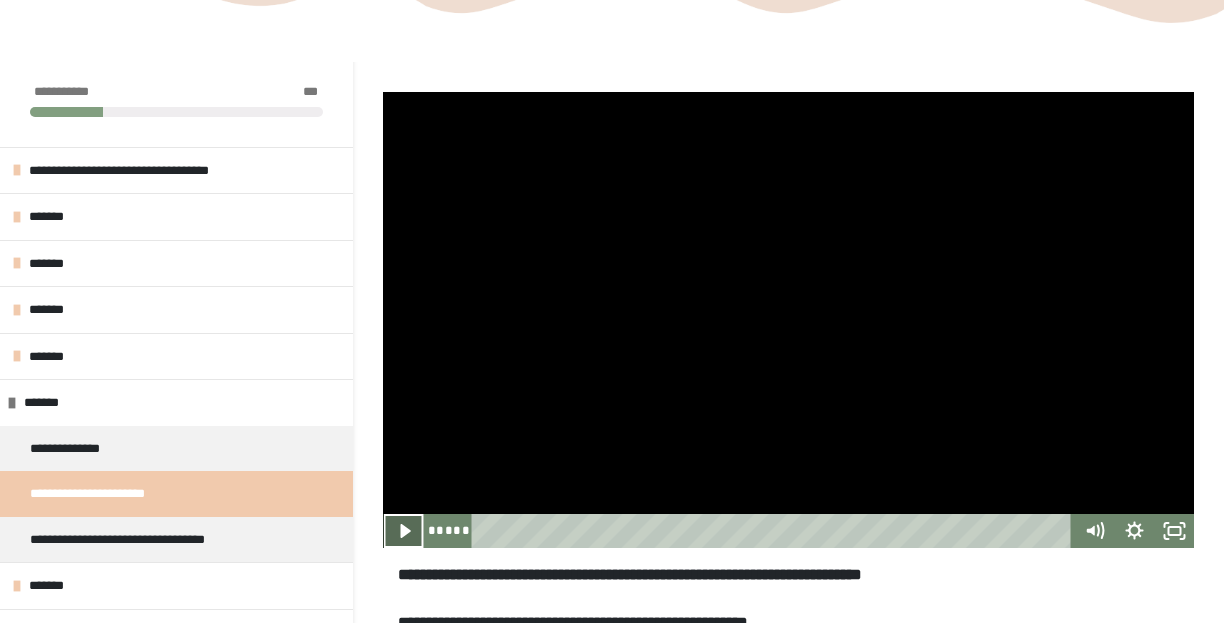 click 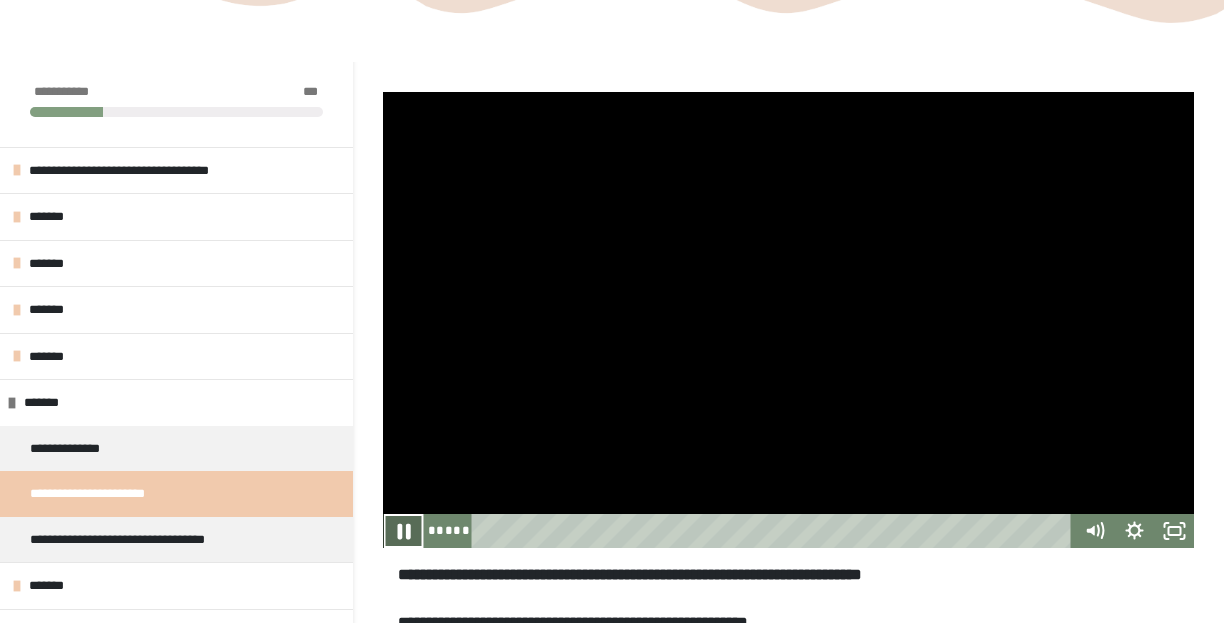 click 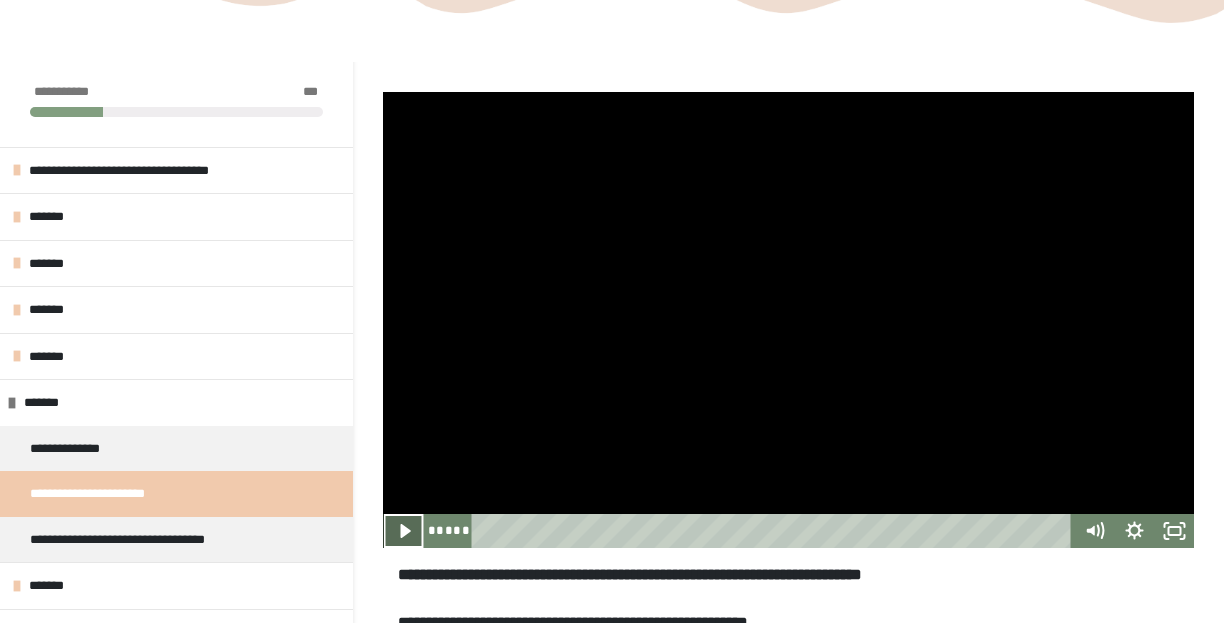 click 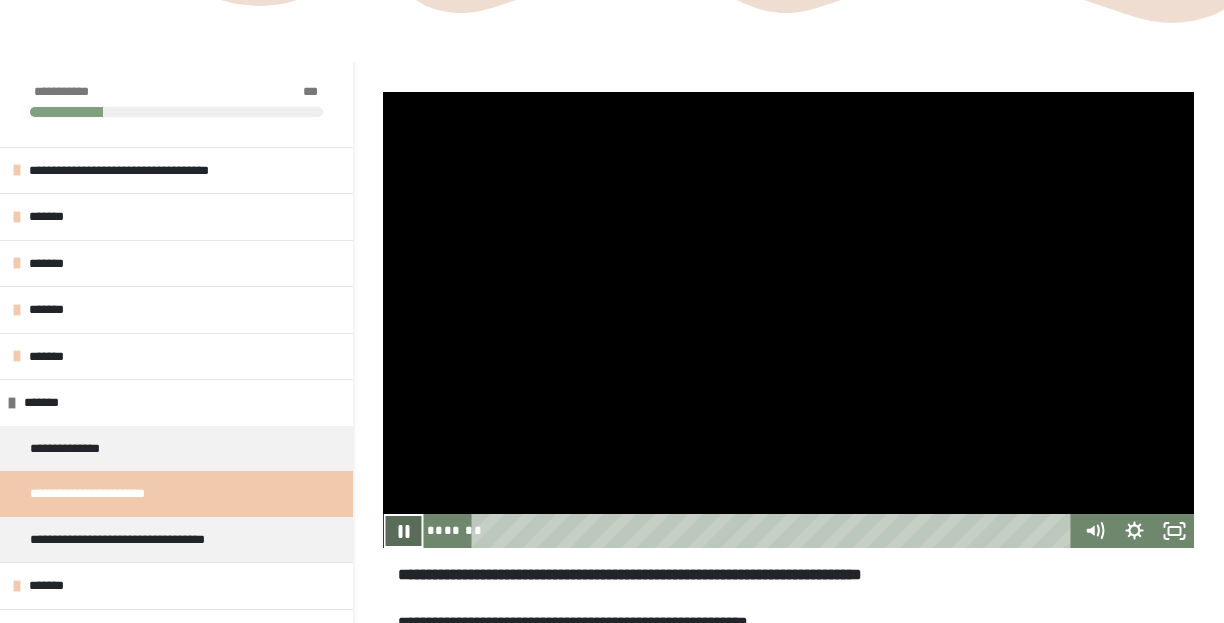 click 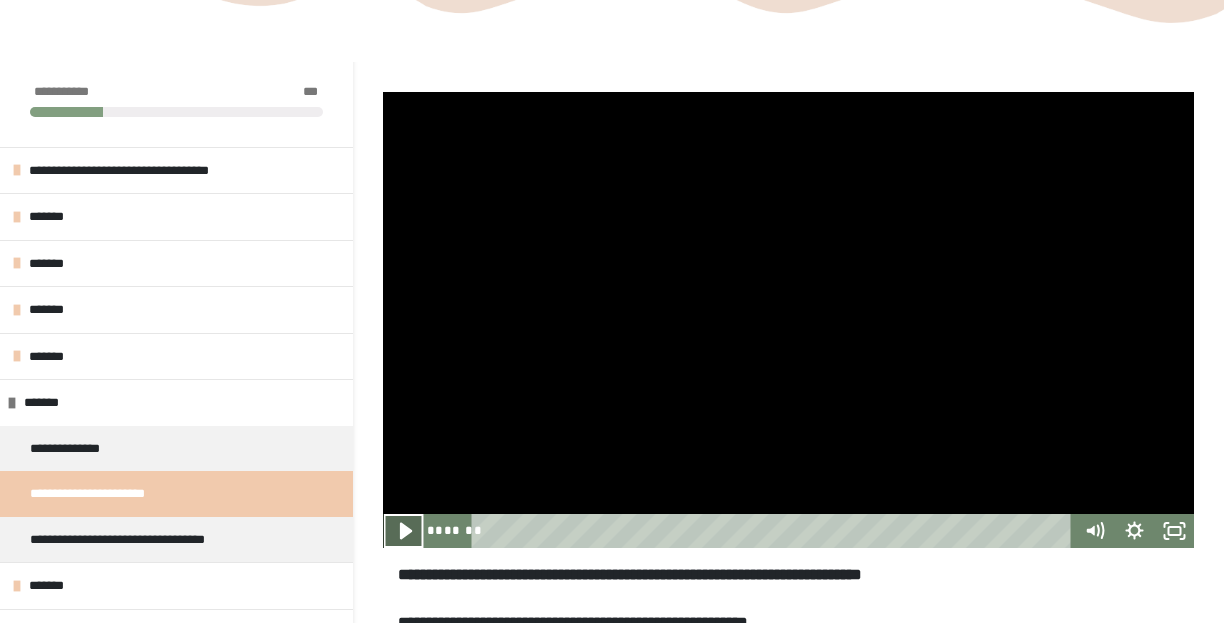 click 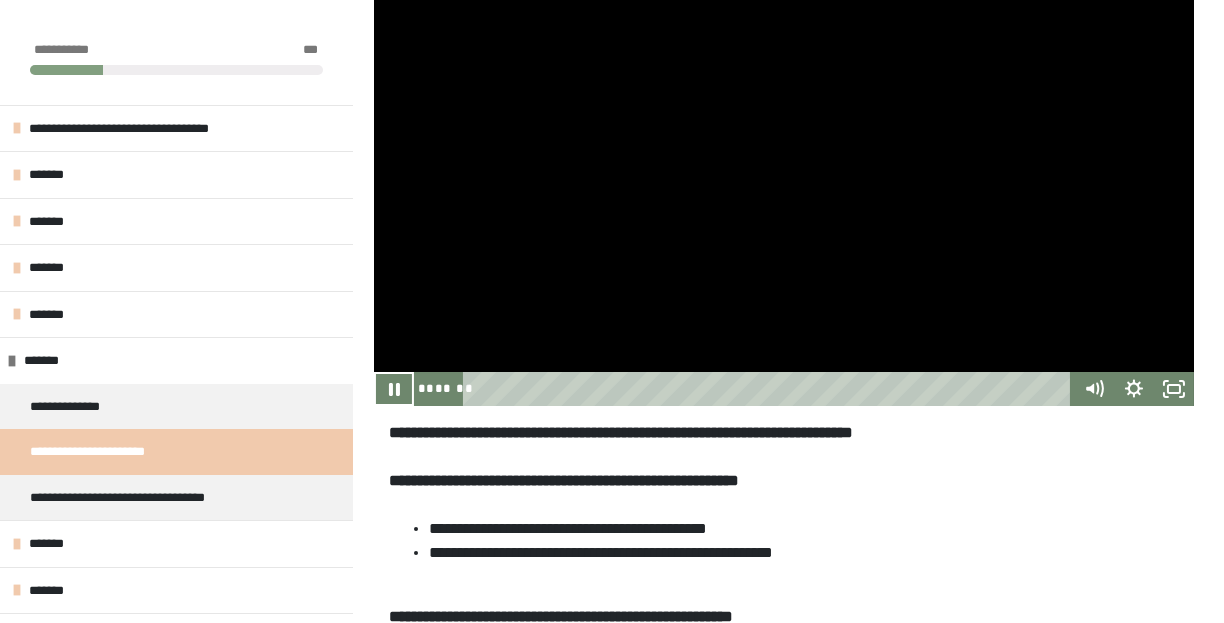 scroll, scrollTop: 319, scrollLeft: 0, axis: vertical 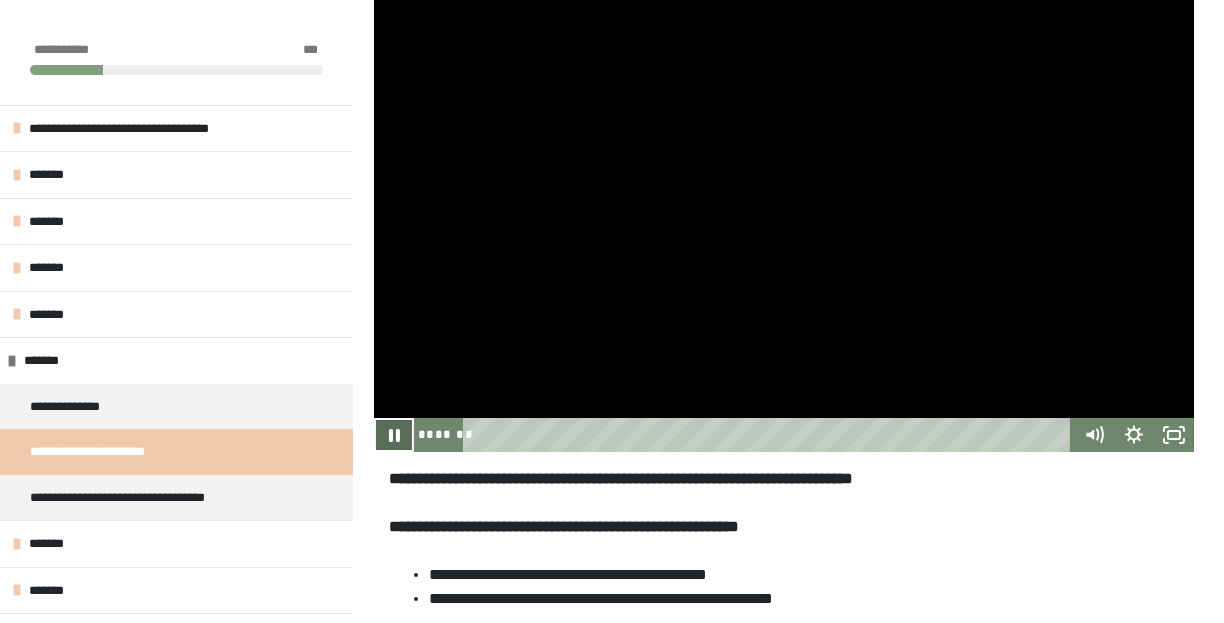 click 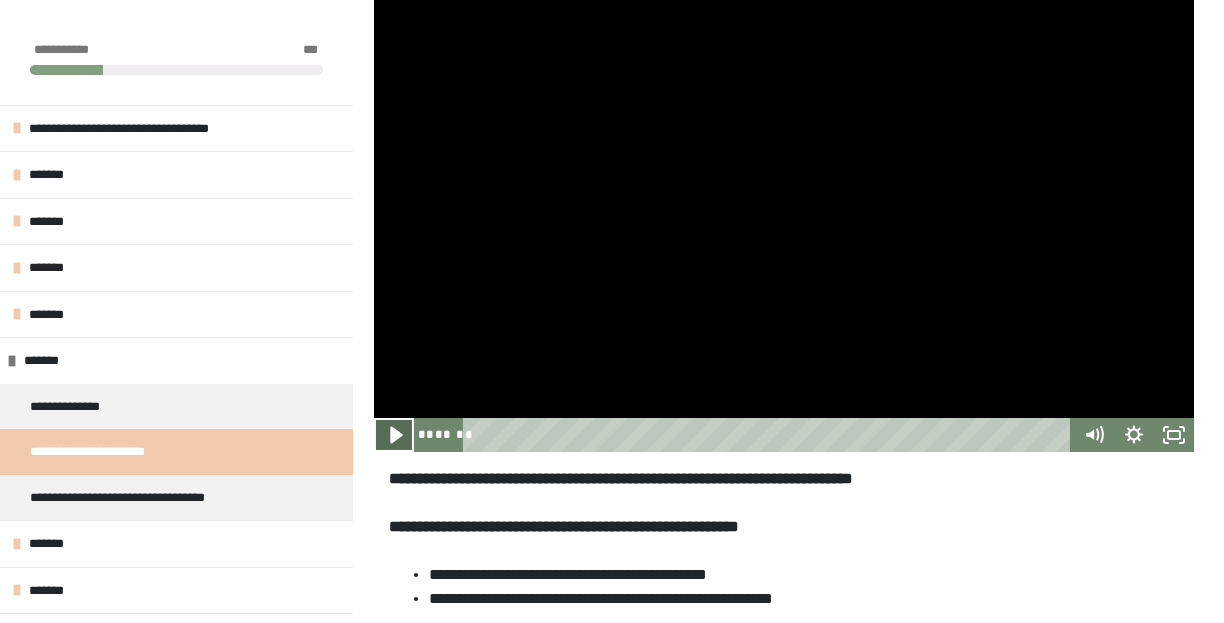 click 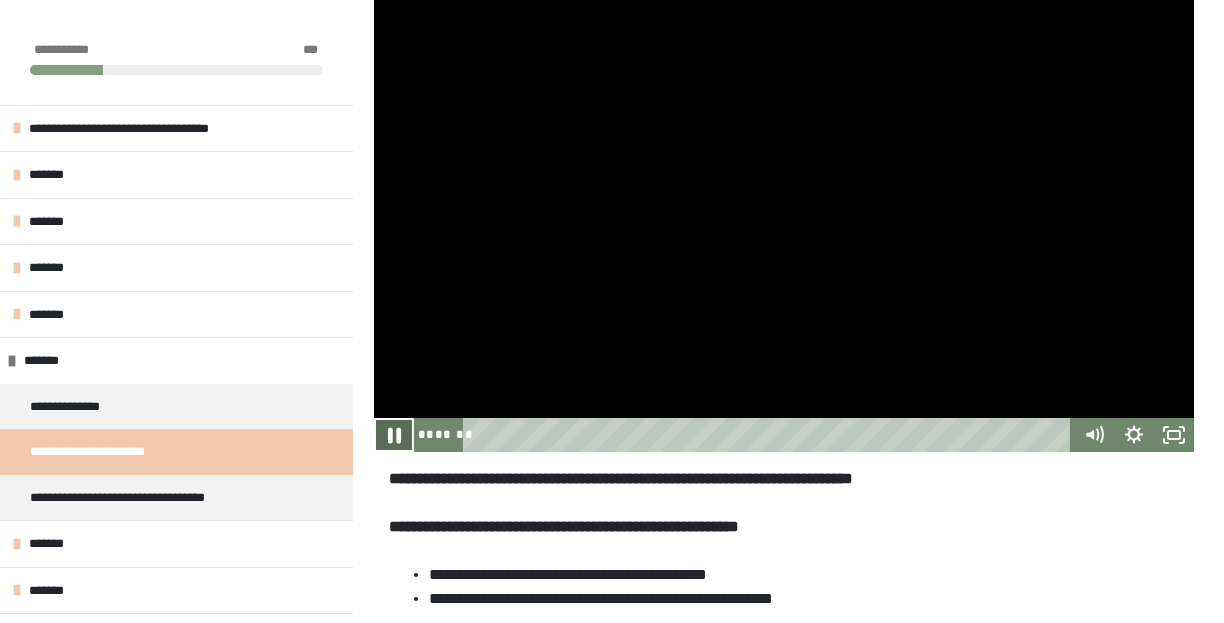 click 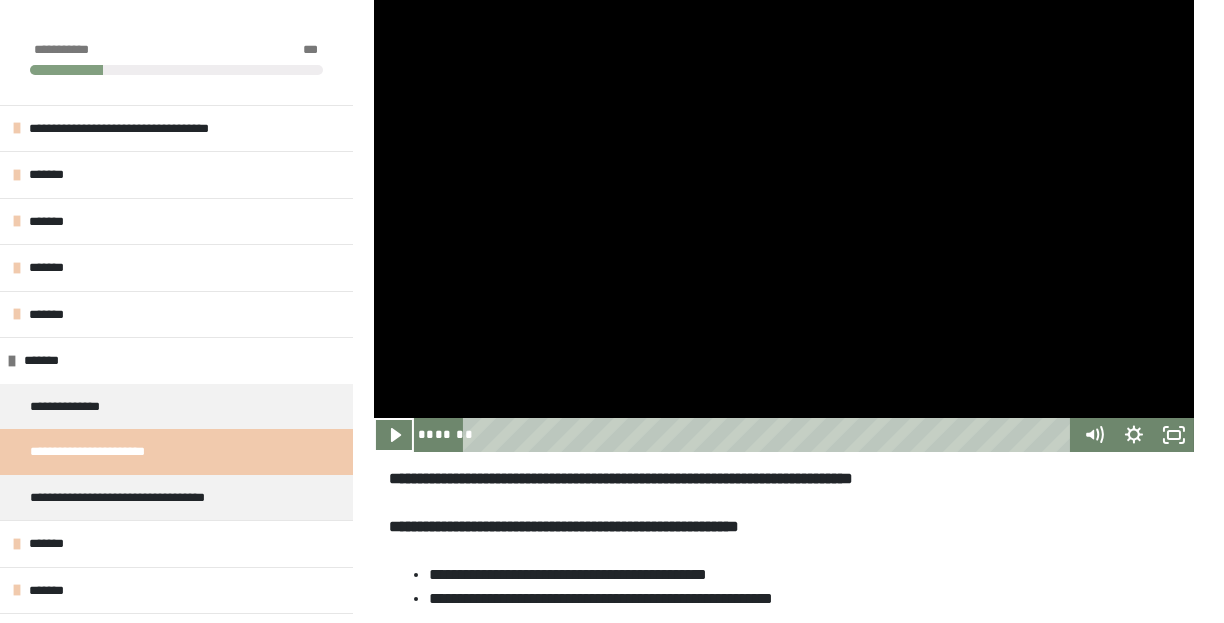 click on "**********" at bounding box center [784, 939] 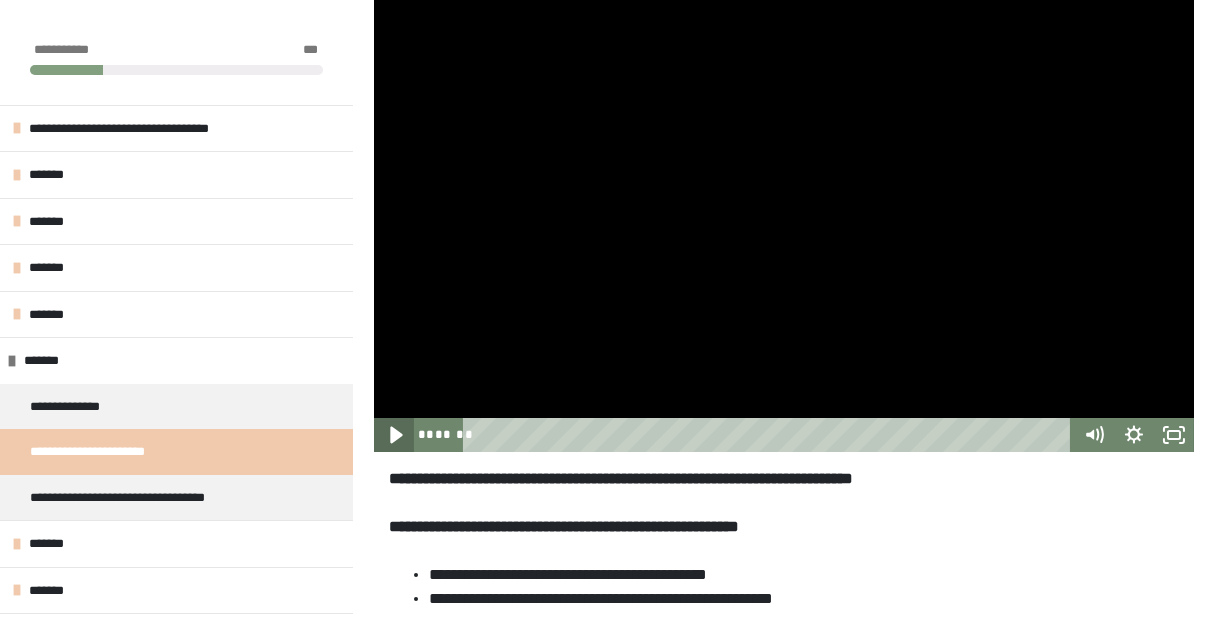 click 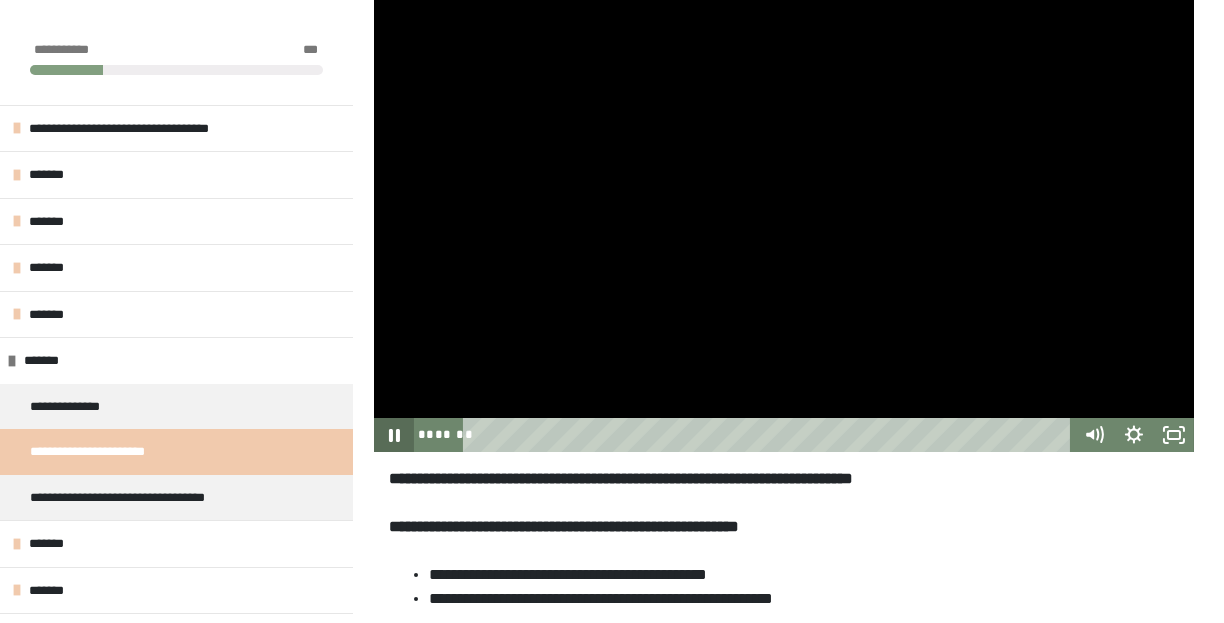 click 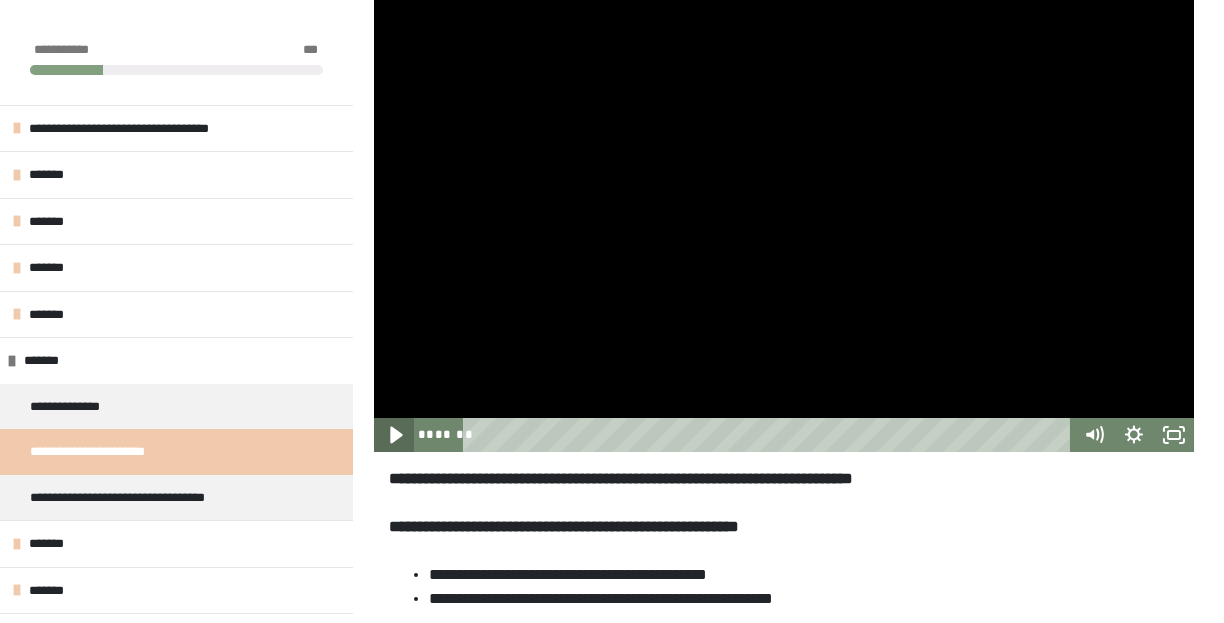 click 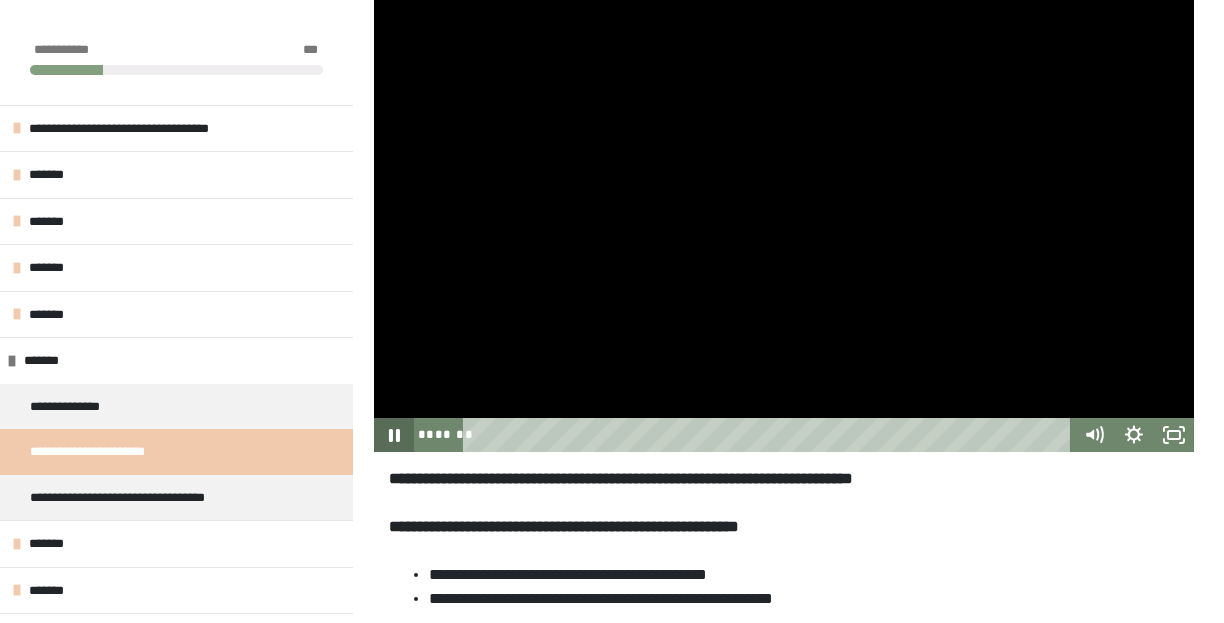 click 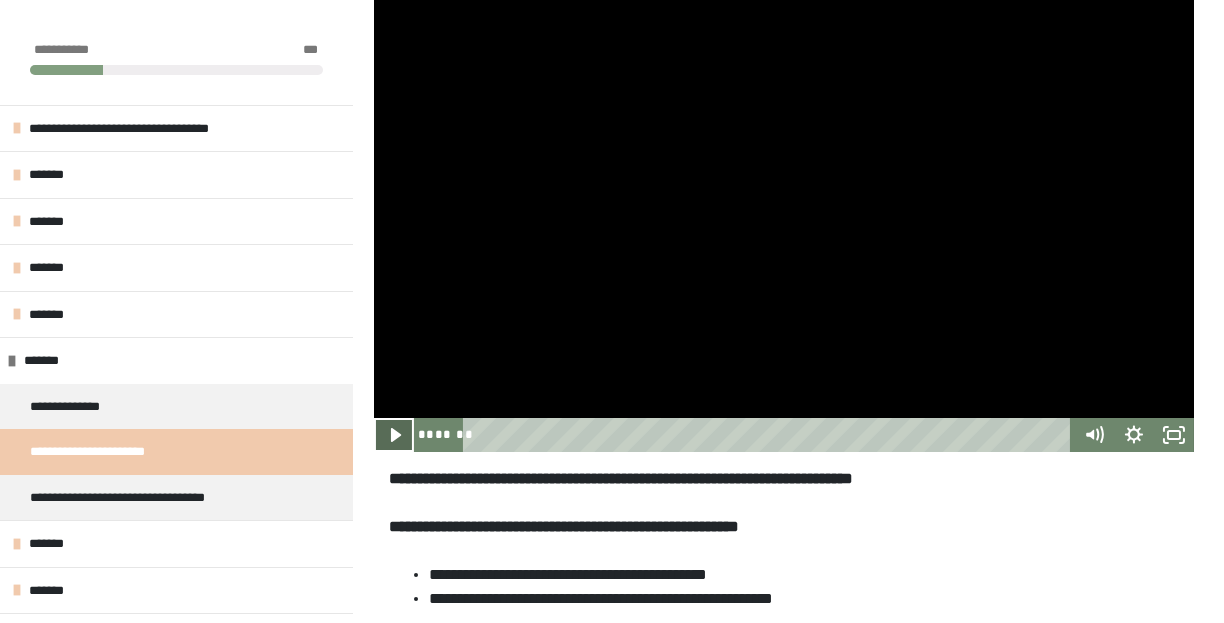 click 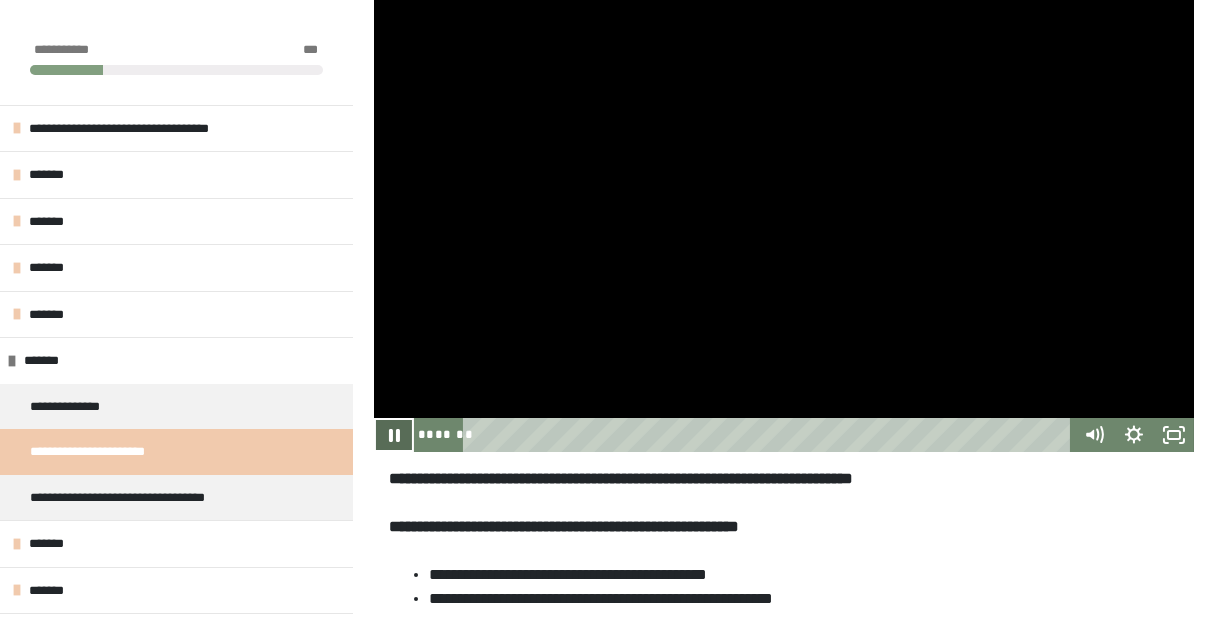 click 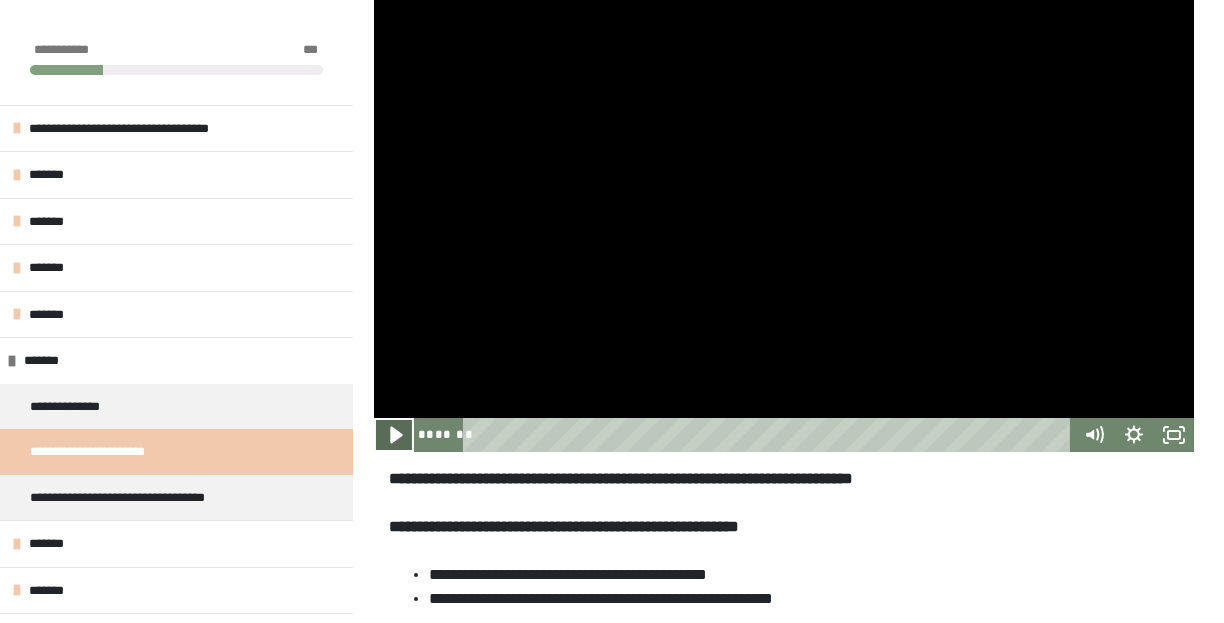 click 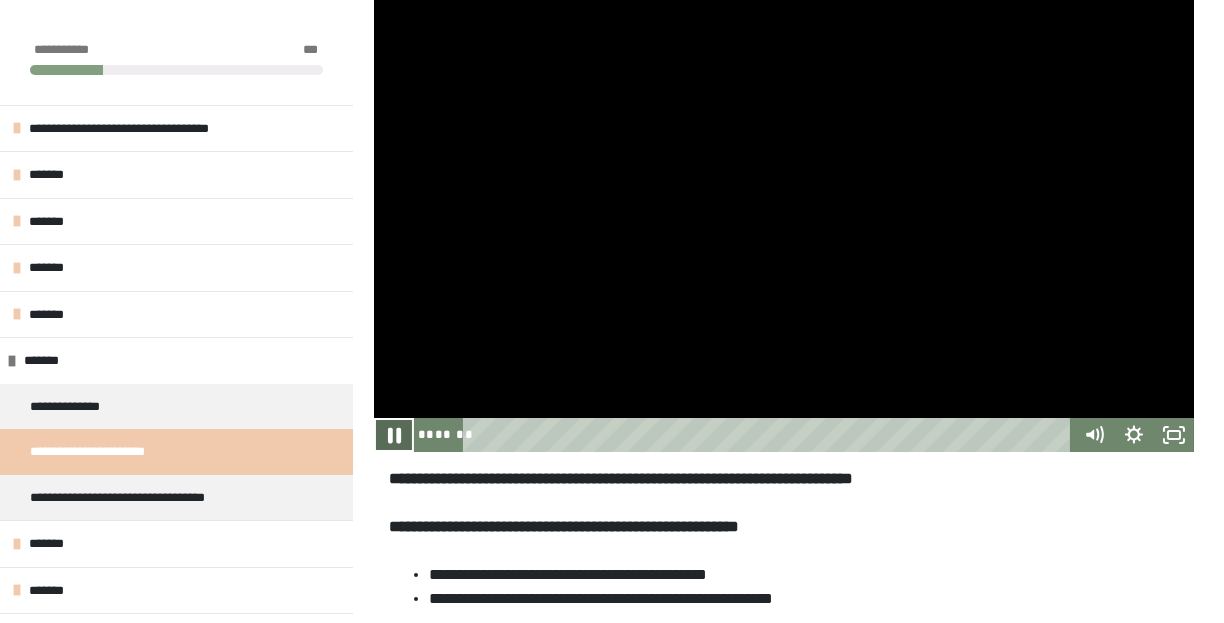 click 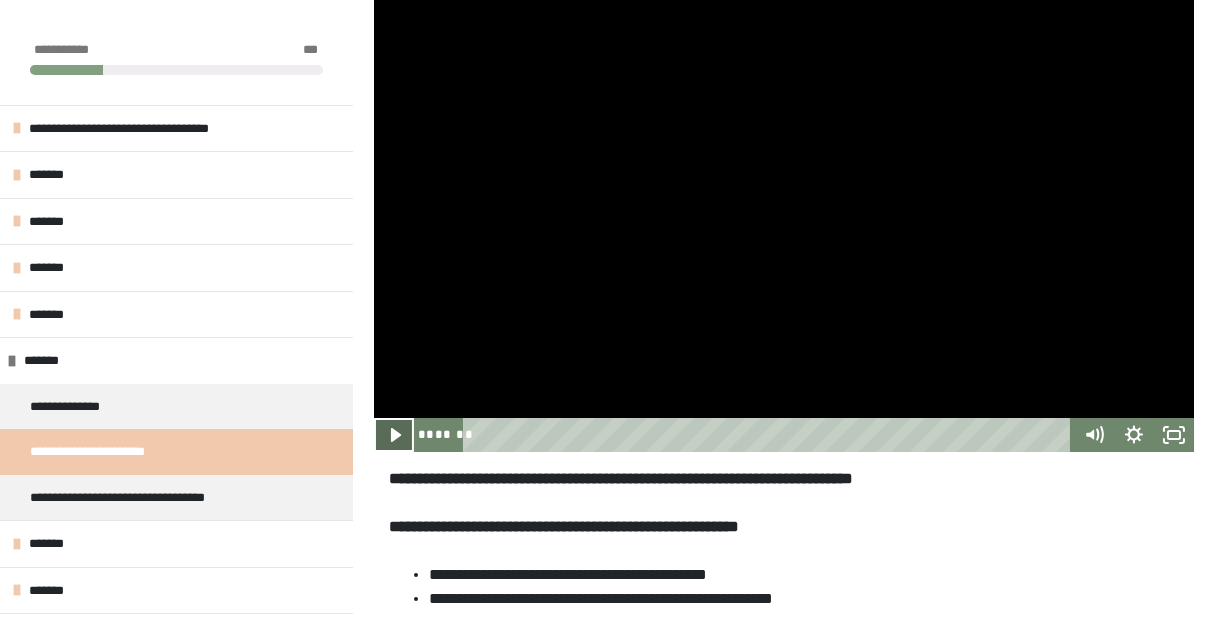 click 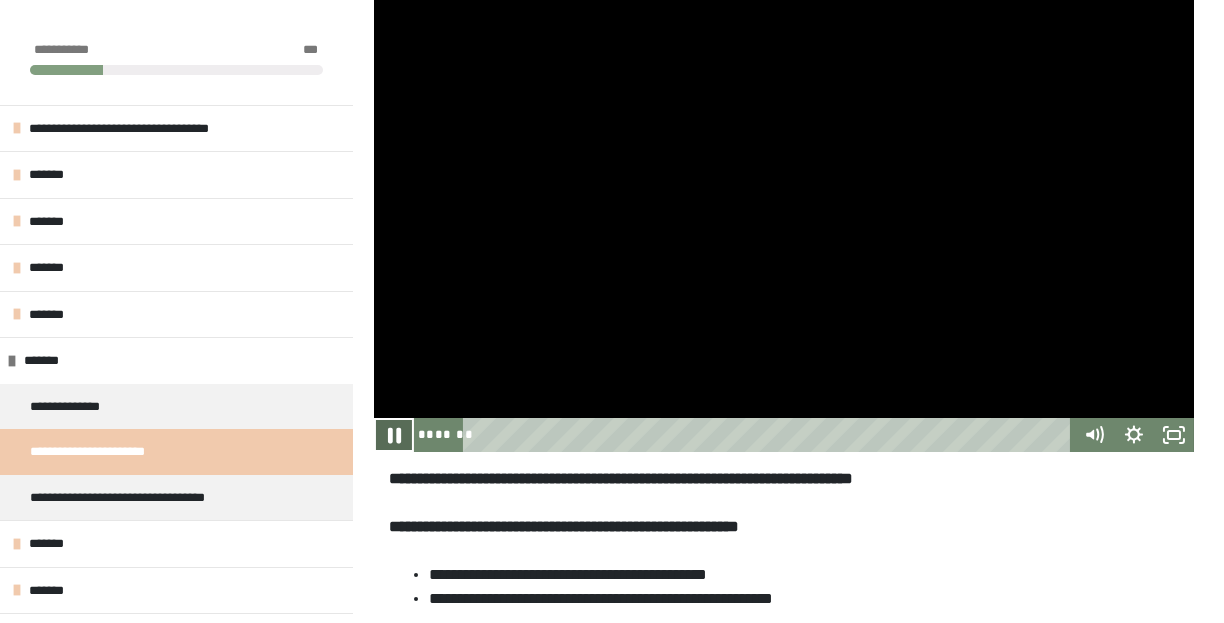 click 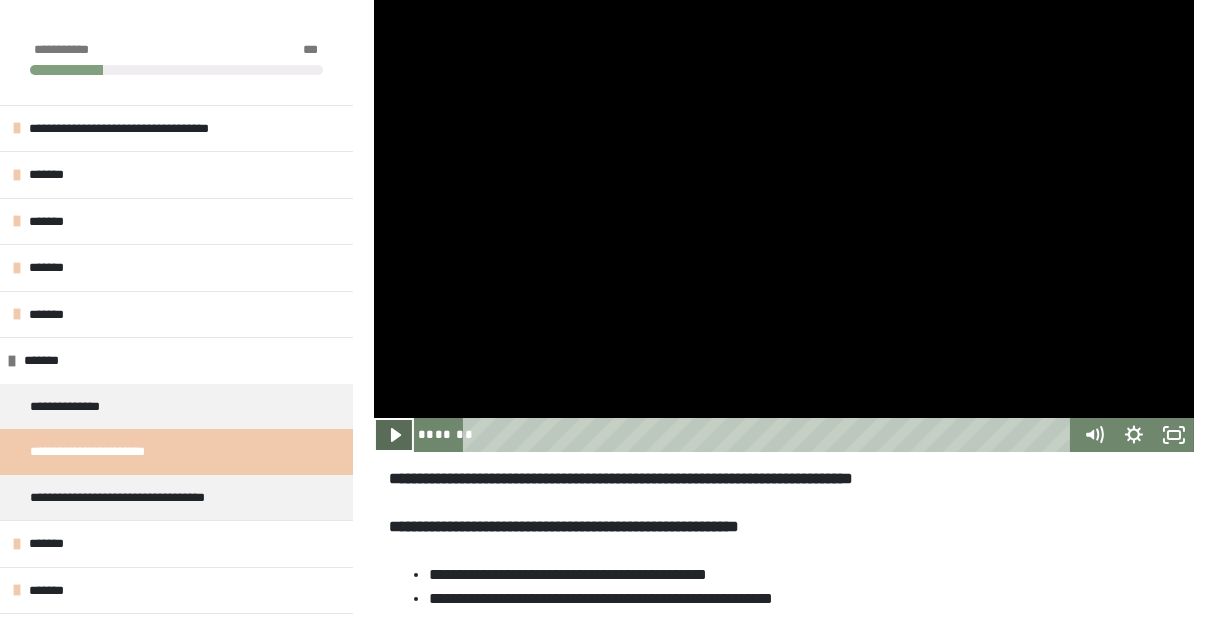 click 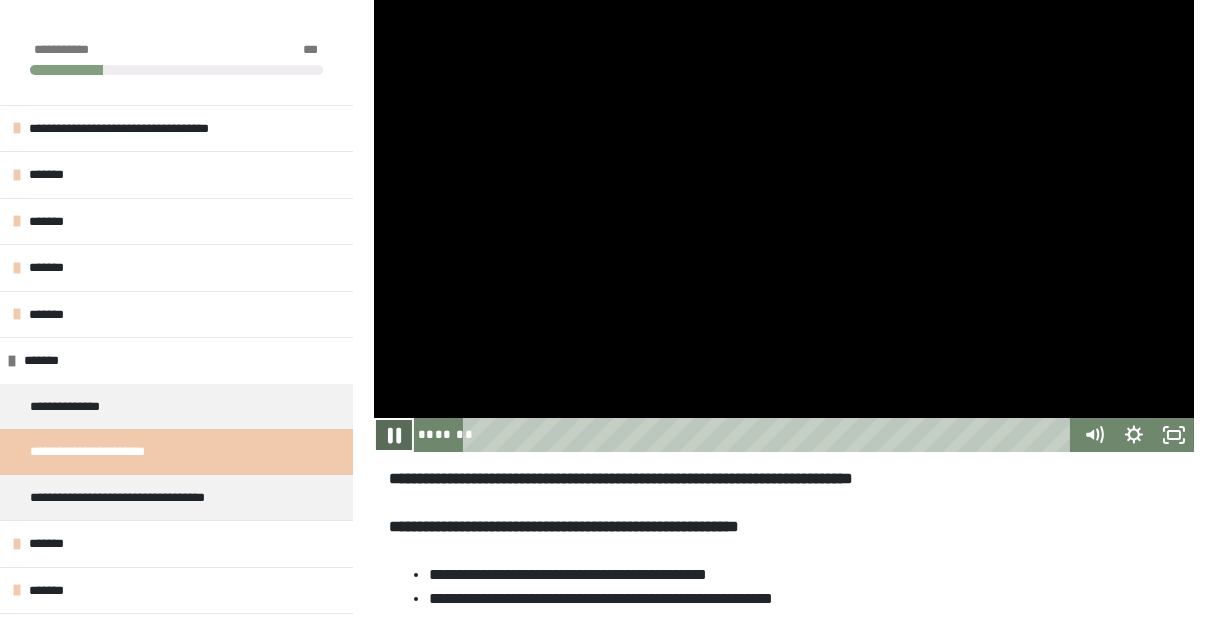 click 